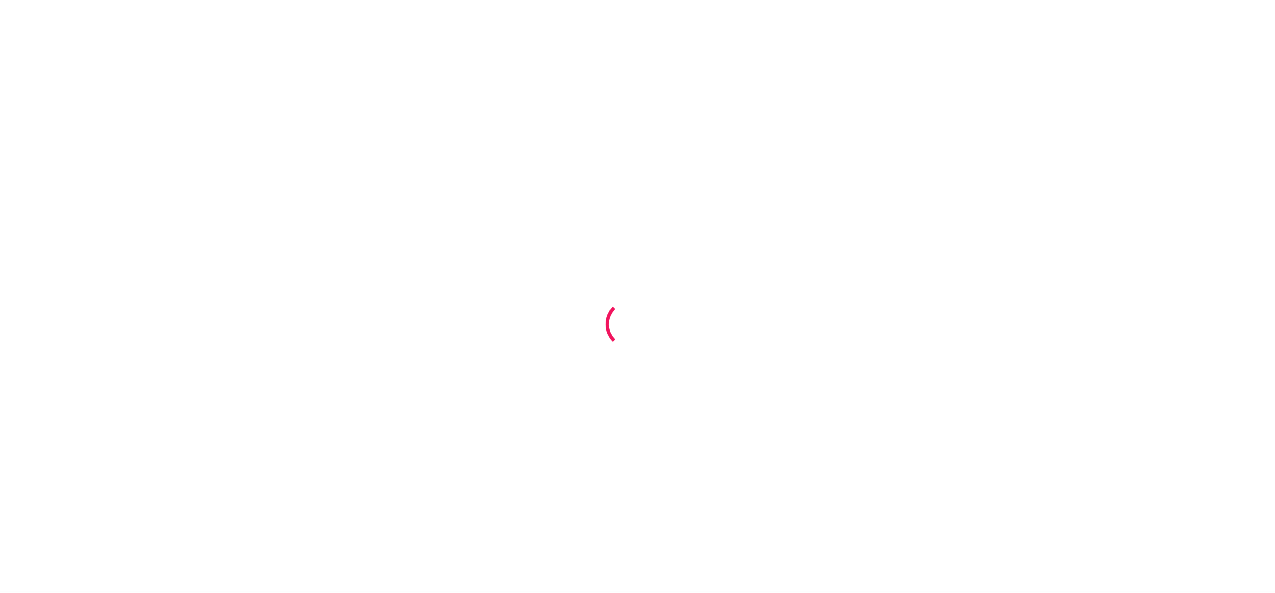 scroll, scrollTop: 0, scrollLeft: 0, axis: both 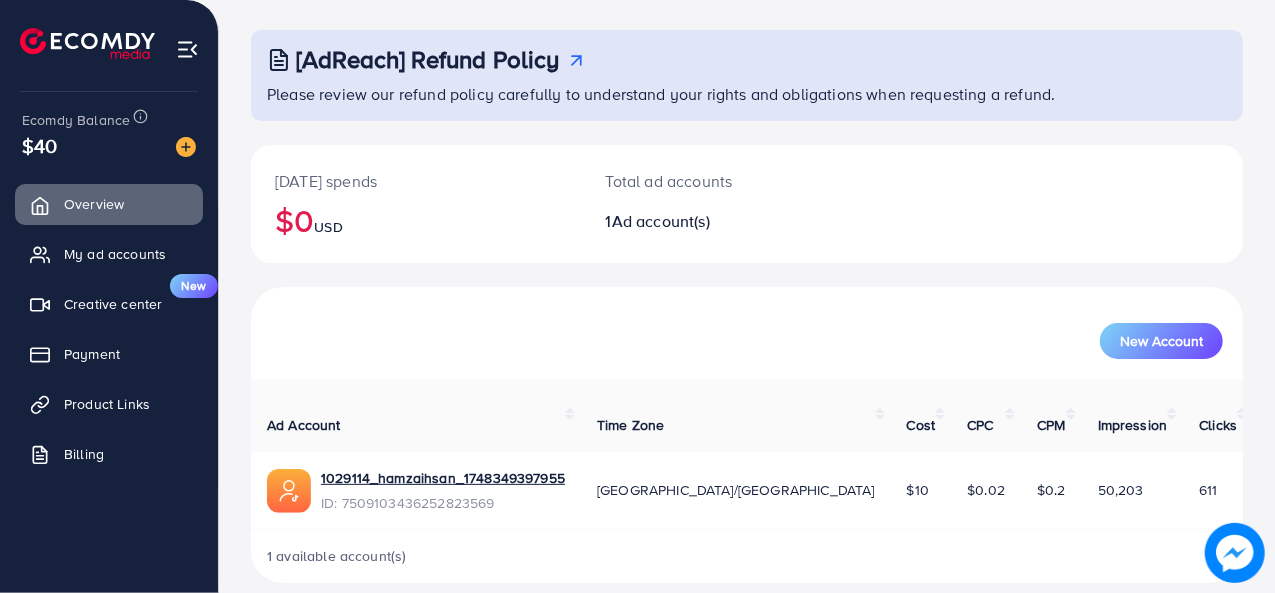 drag, startPoint x: 60, startPoint y: 140, endPoint x: 0, endPoint y: 159, distance: 62.936478 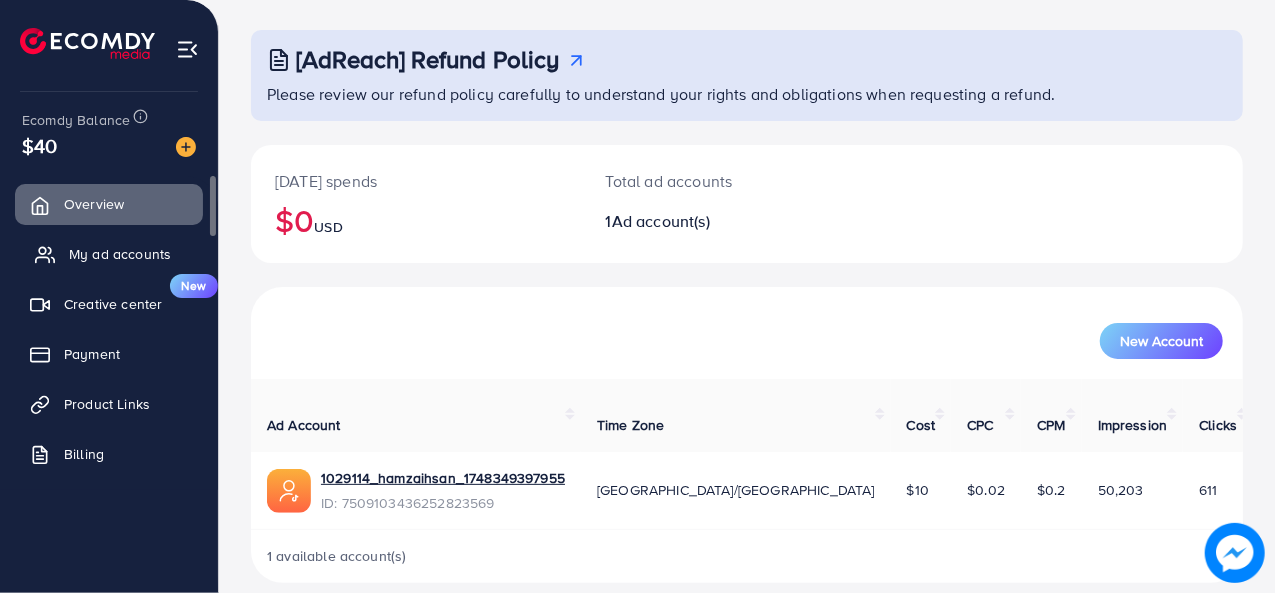 click on "My ad accounts" at bounding box center (109, 254) 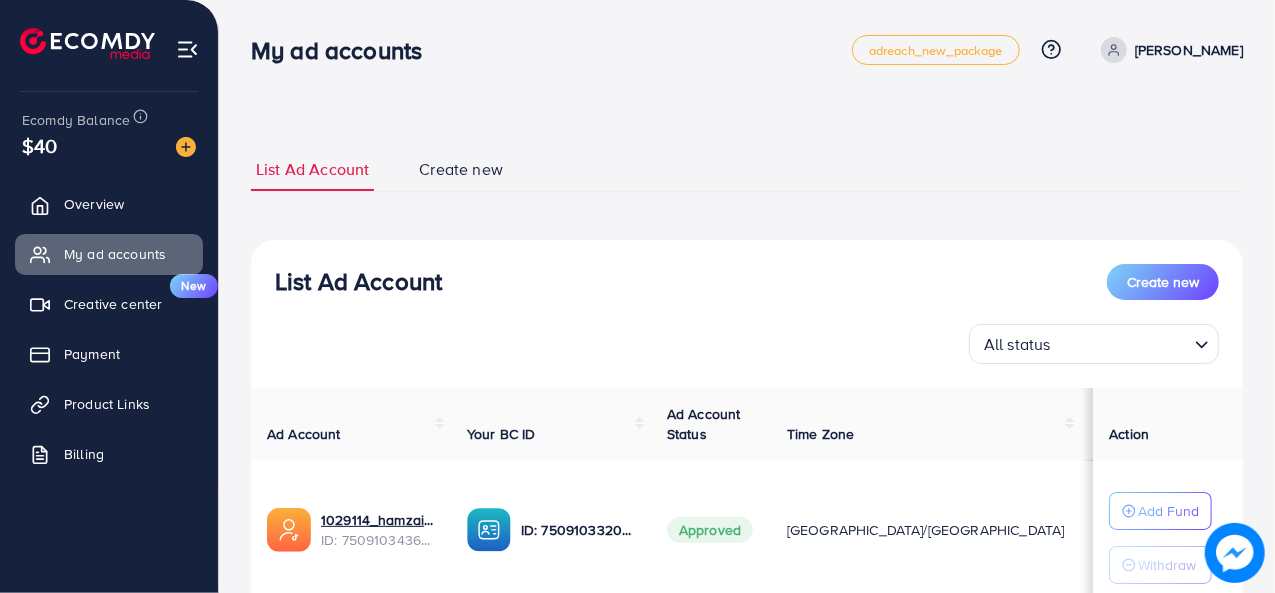 scroll, scrollTop: 48, scrollLeft: 0, axis: vertical 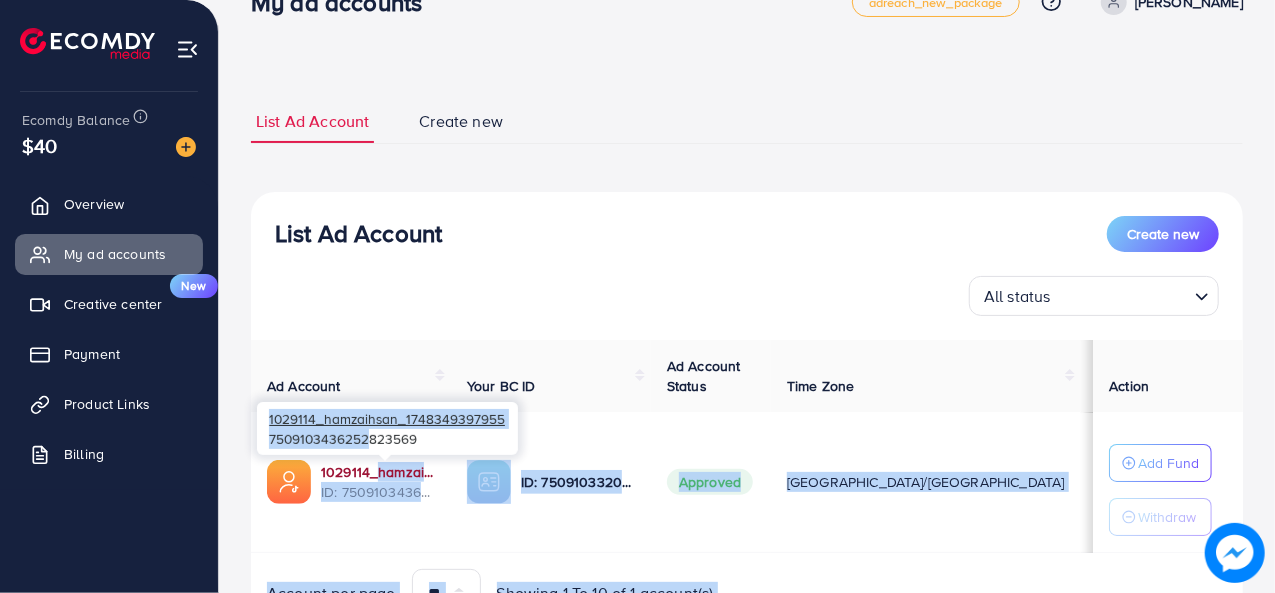 click on "My ad accounts   adreach_new_package  Help Center Contact Support Plans and Pricing Term and policy About Us  hamza  Profile Log out Ecomdy Balance  $40  Overview My ad accounts Creative center  New  Payment Product Links Billing List Ad Account Create new  List Ad Account   Create new
All status
Loading...                   Ad Account Your BC ID Ad Account Status Time Zone Cost Balance Action            1029114_hamzaihsan_1748349397955  ID: 7509103436252823569 ID: 7509103320876253185  Approved   [GEOGRAPHIC_DATA]/[GEOGRAPHIC_DATA]   $10   $0   Add Fund   Withdraw           Account per page  ** ** ** ***  Showing 1 To 10 of 1 account(s)   Step 1: TikTok For Business Account   Connect to TikTok for Business to access all of your business account in one place   user547949610147   User ID: 7509102208332465173   By connecting your account, you agree to our   TikTok Business Product (Data) Terms   Step 2: TikTok For Business Center   hamzaihsan   User ID: 7509103320876253185   + Create New  Currency" at bounding box center (637, 248) 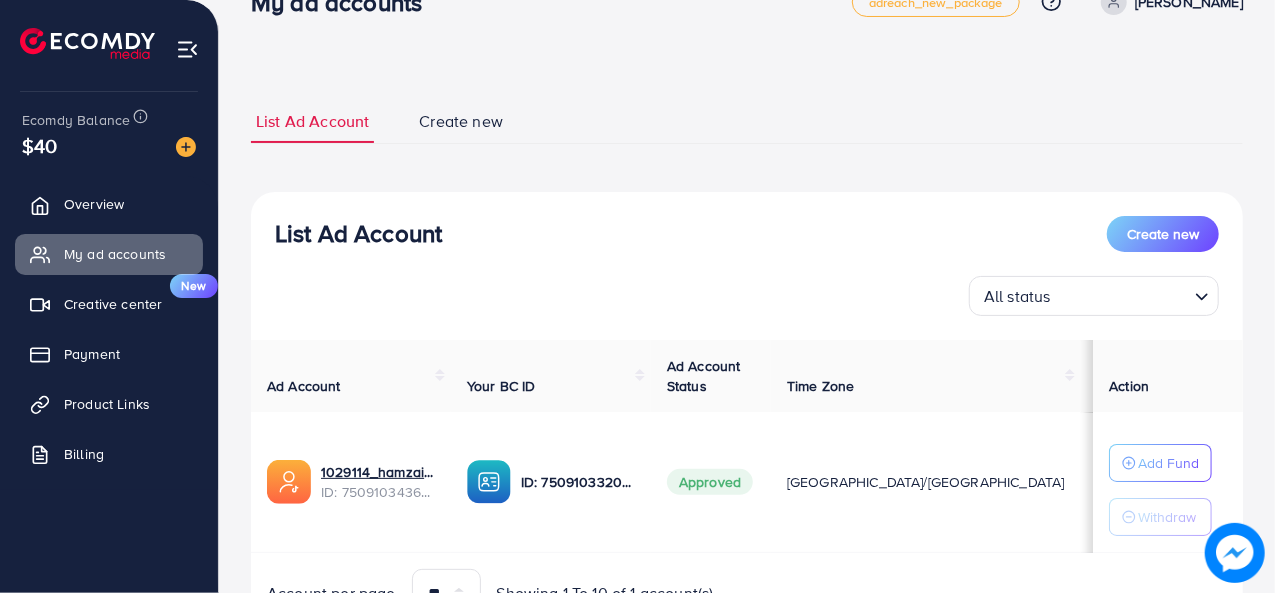 click on "List Ad Account   Create new" at bounding box center (747, 234) 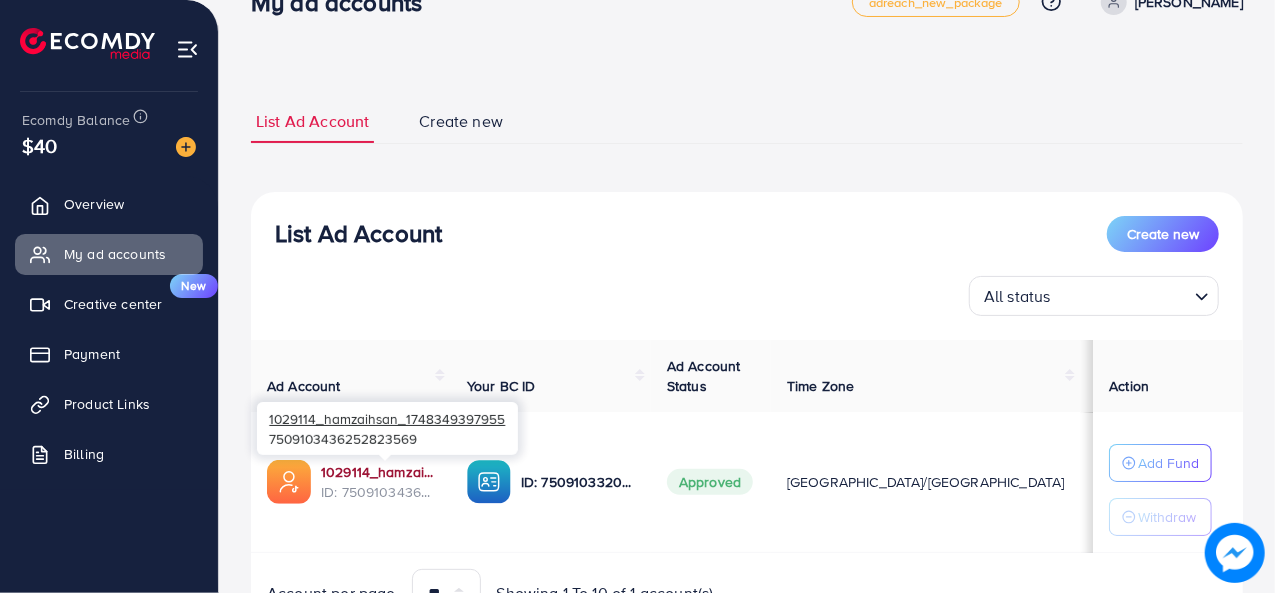 click on "1029114_hamzaihsan_1748349397955" at bounding box center (378, 472) 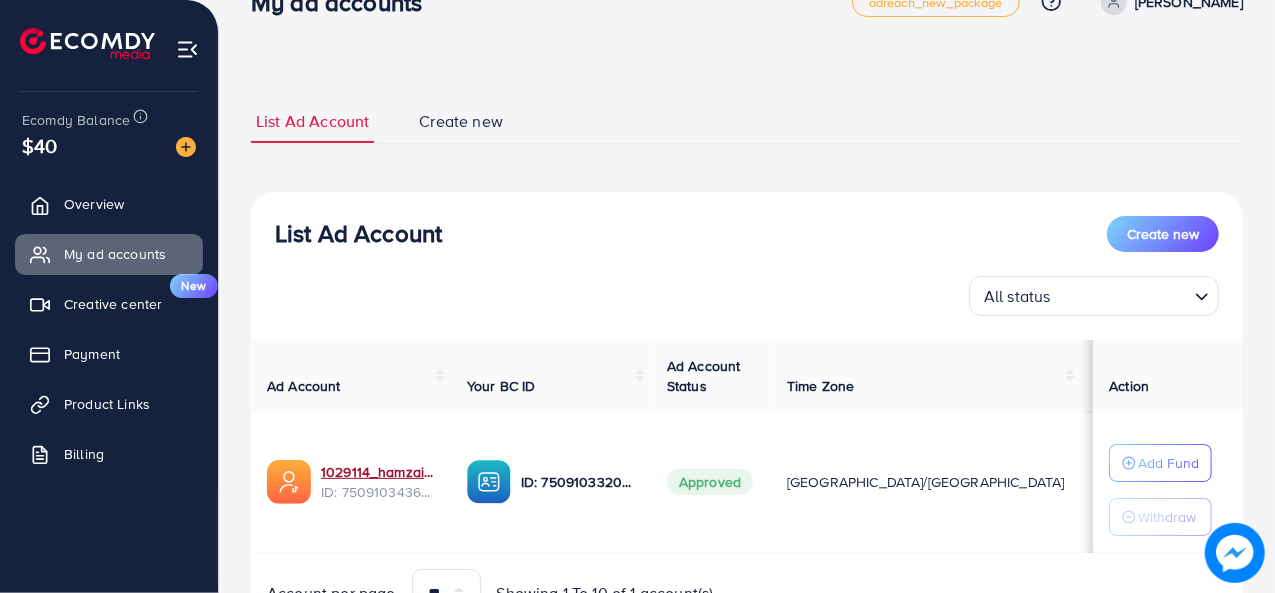 scroll, scrollTop: 150, scrollLeft: 0, axis: vertical 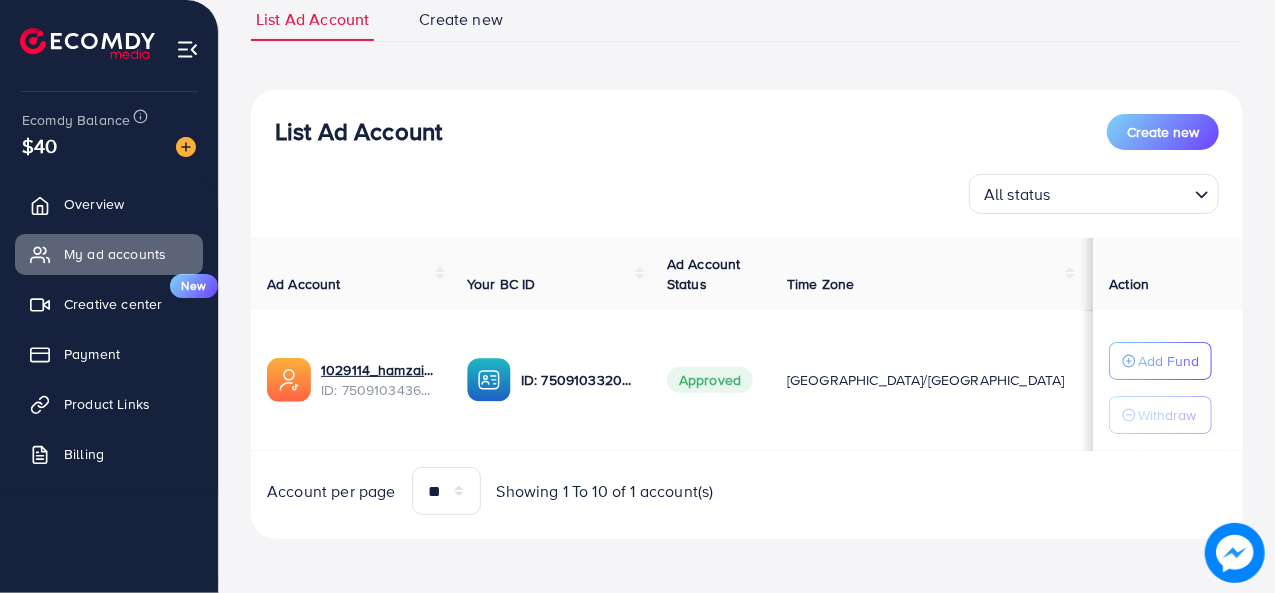 drag, startPoint x: 976, startPoint y: 377, endPoint x: 944, endPoint y: 378, distance: 32.01562 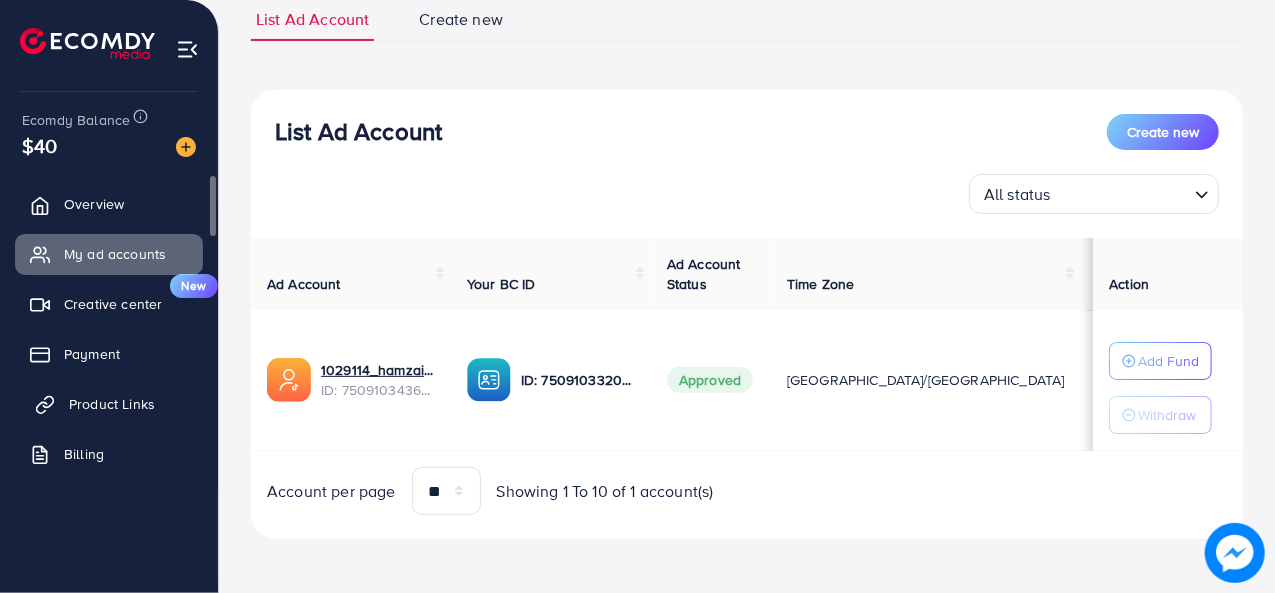 click on "Product Links" at bounding box center [112, 404] 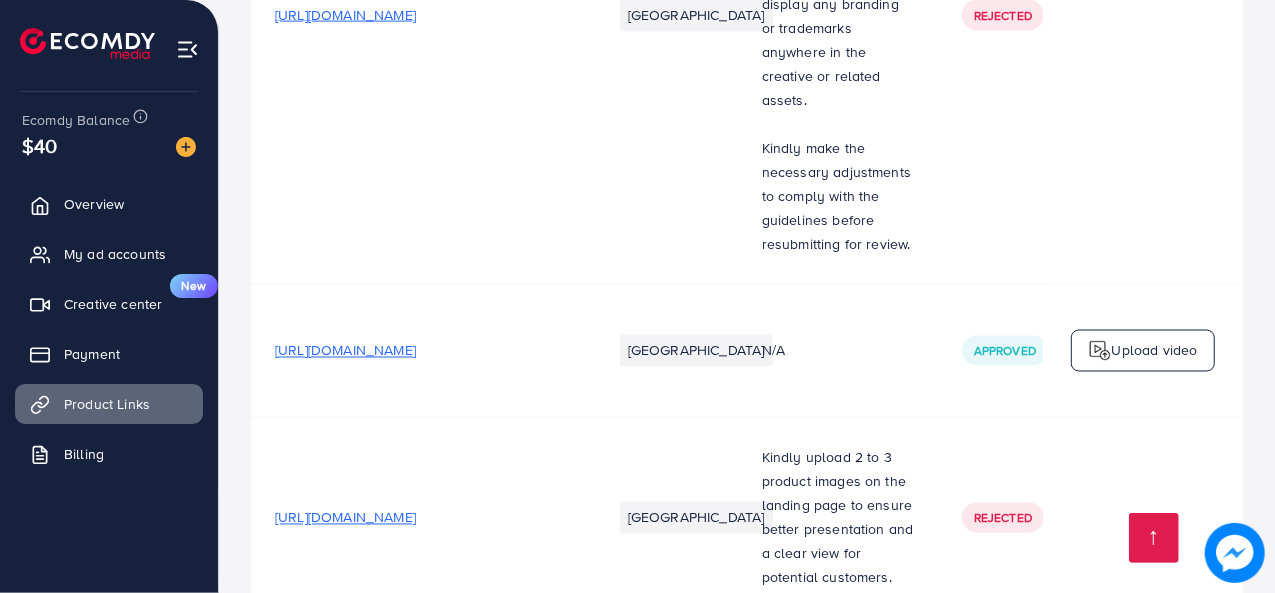 scroll, scrollTop: 1779, scrollLeft: 0, axis: vertical 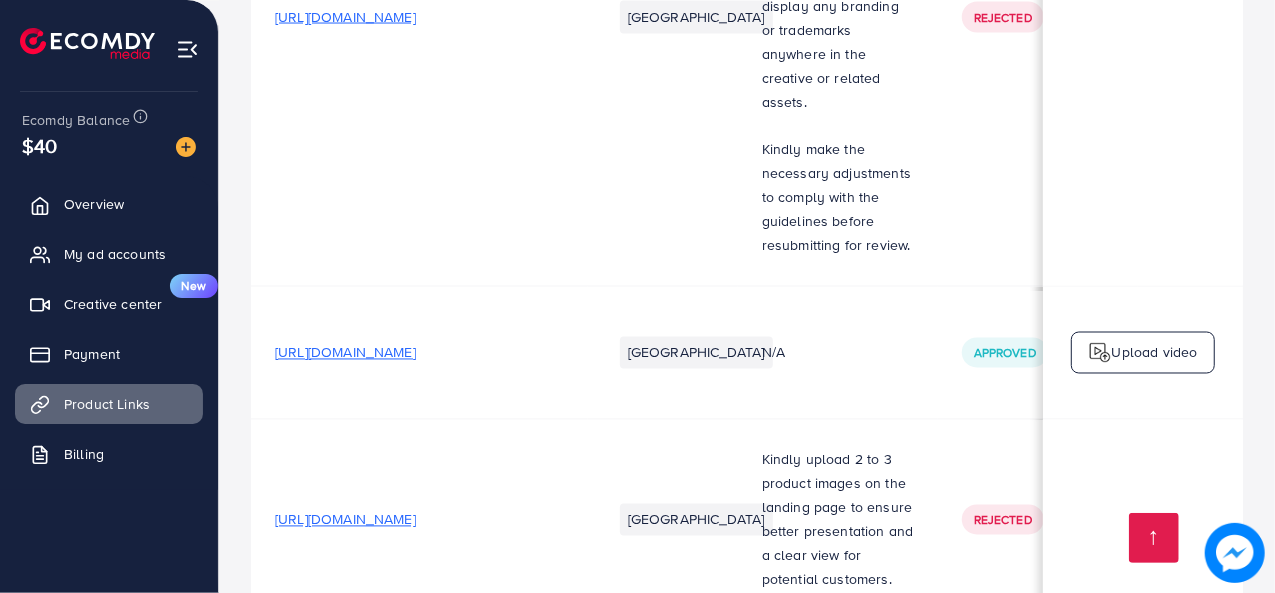 click on "[URL][DOMAIN_NAME]" at bounding box center (345, 353) 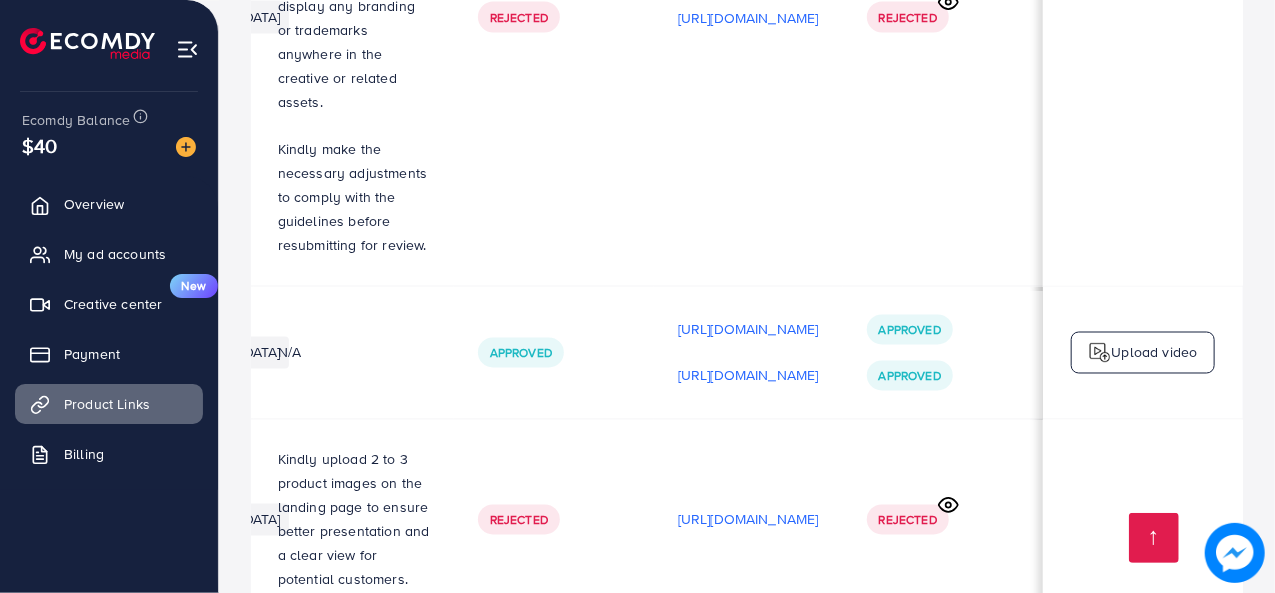 scroll, scrollTop: 0, scrollLeft: 530, axis: horizontal 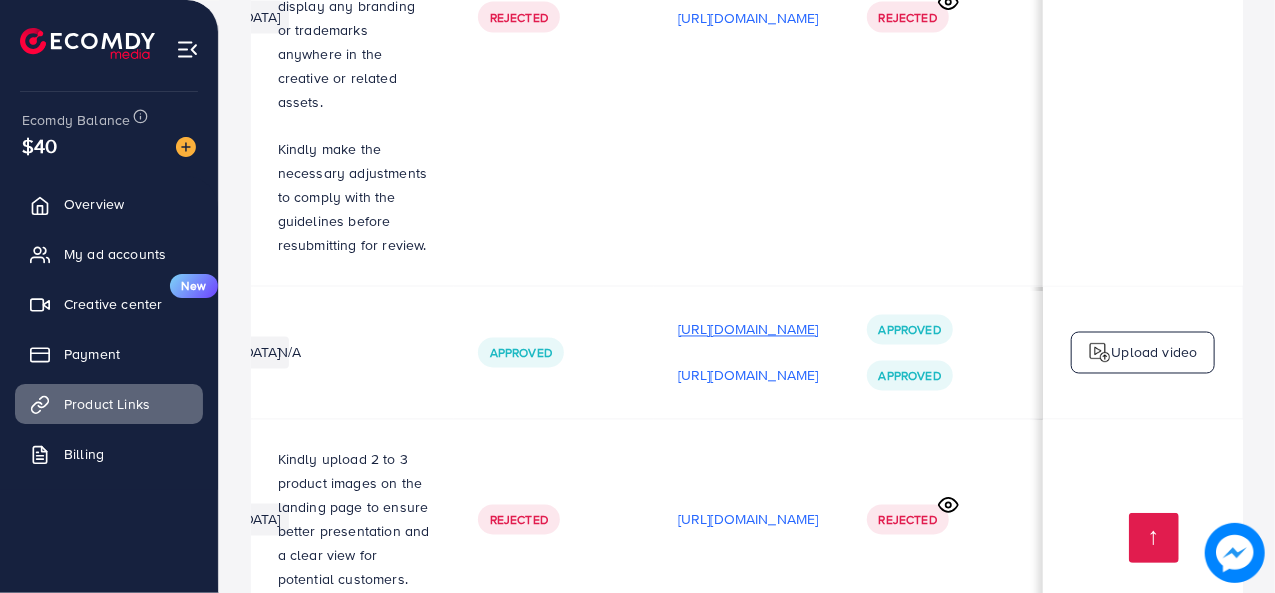 click on "[URL][DOMAIN_NAME]" at bounding box center (748, 330) 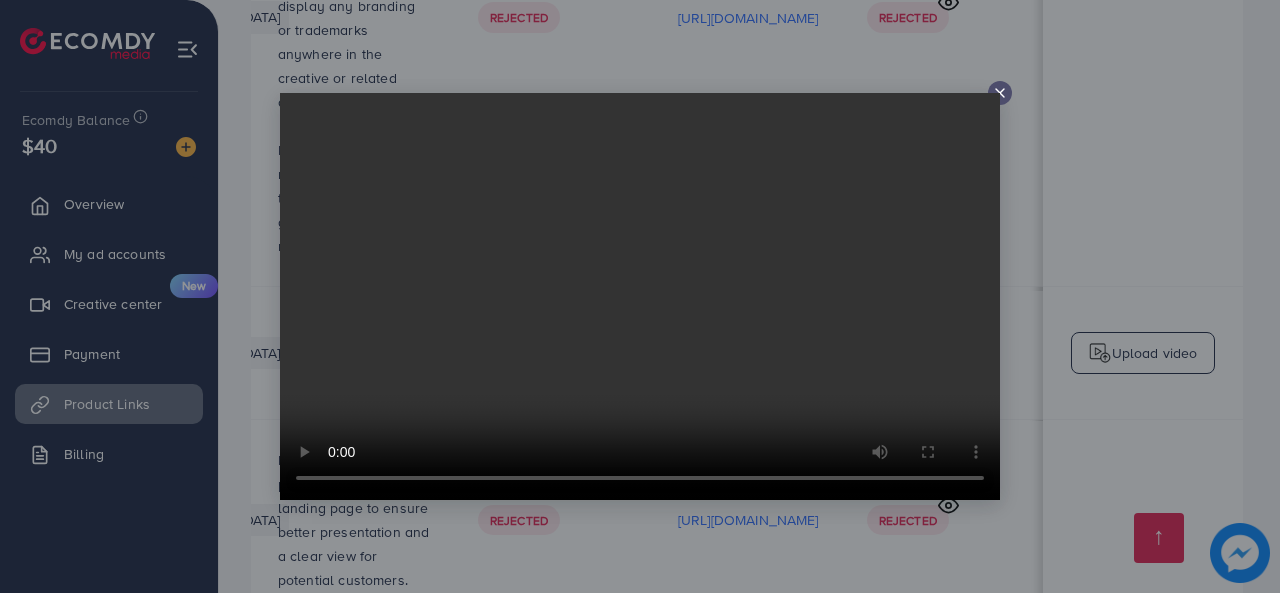 click 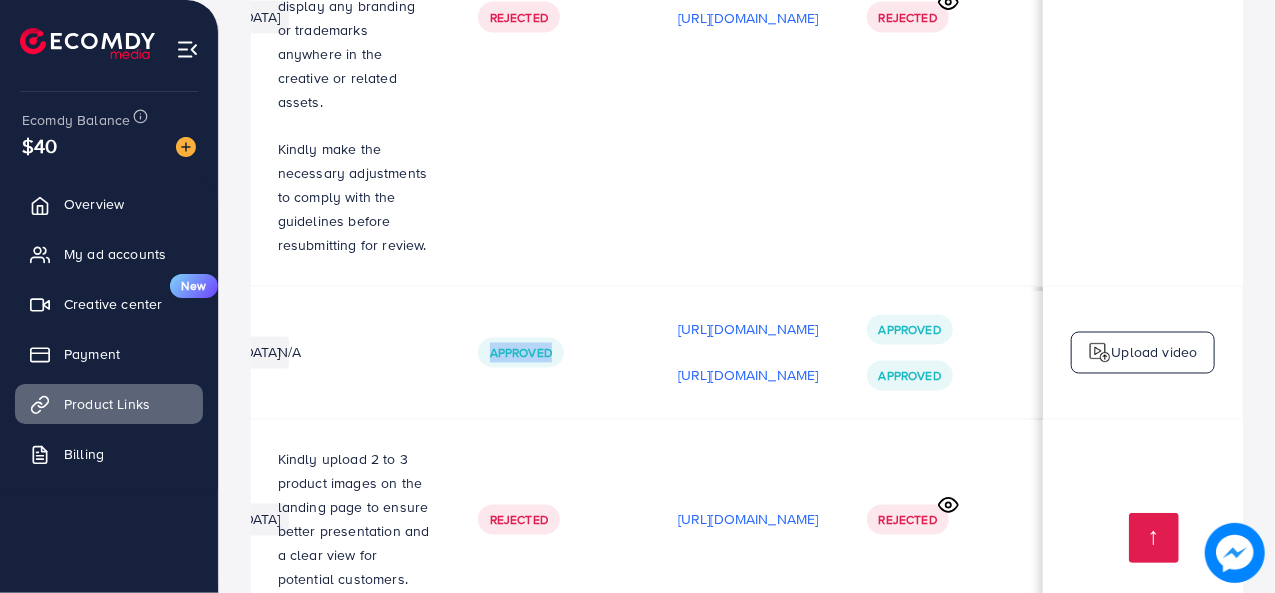 drag, startPoint x: 426, startPoint y: 265, endPoint x: 574, endPoint y: 236, distance: 150.81445 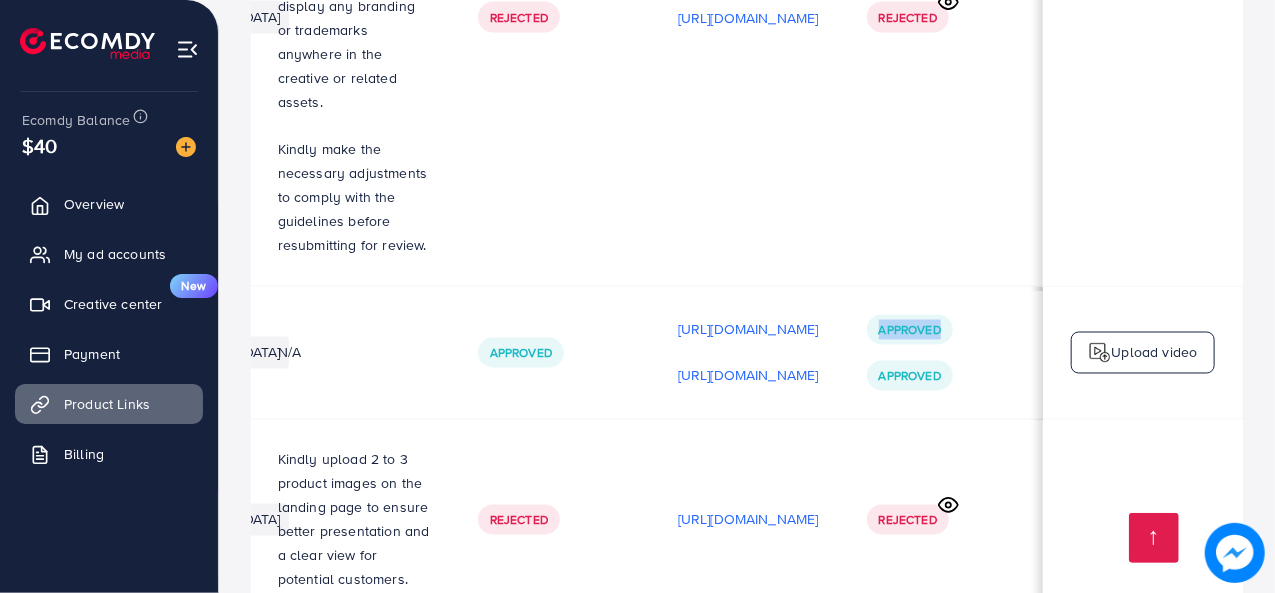drag, startPoint x: 928, startPoint y: 242, endPoint x: 1011, endPoint y: 247, distance: 83.15047 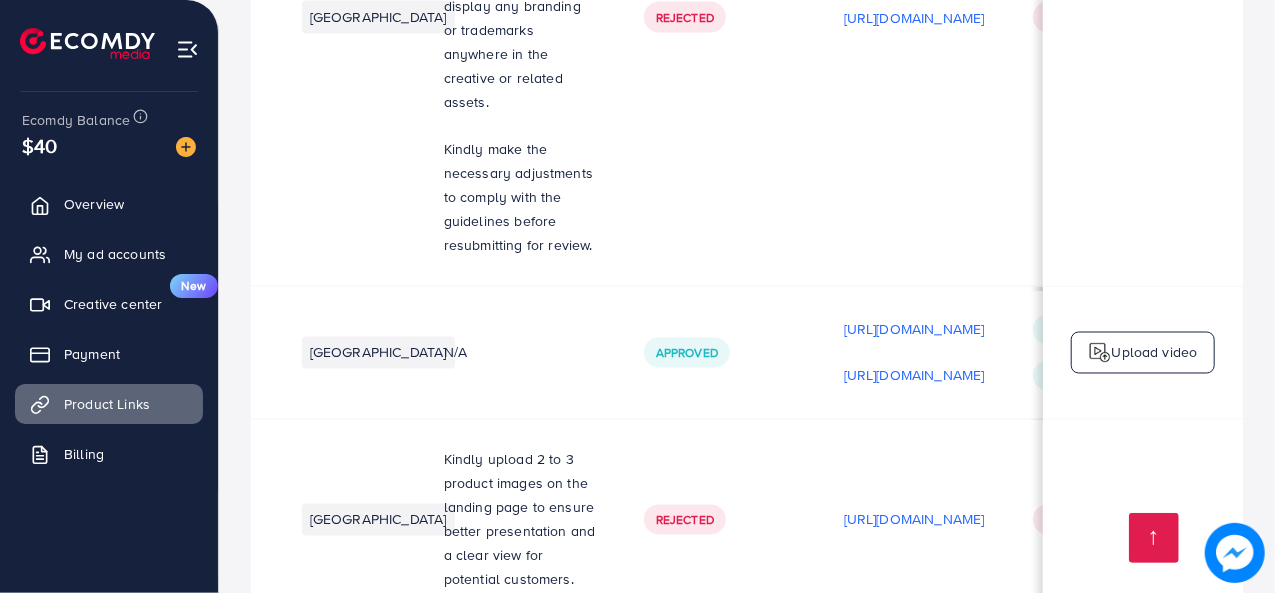 scroll, scrollTop: 2, scrollLeft: 318, axis: both 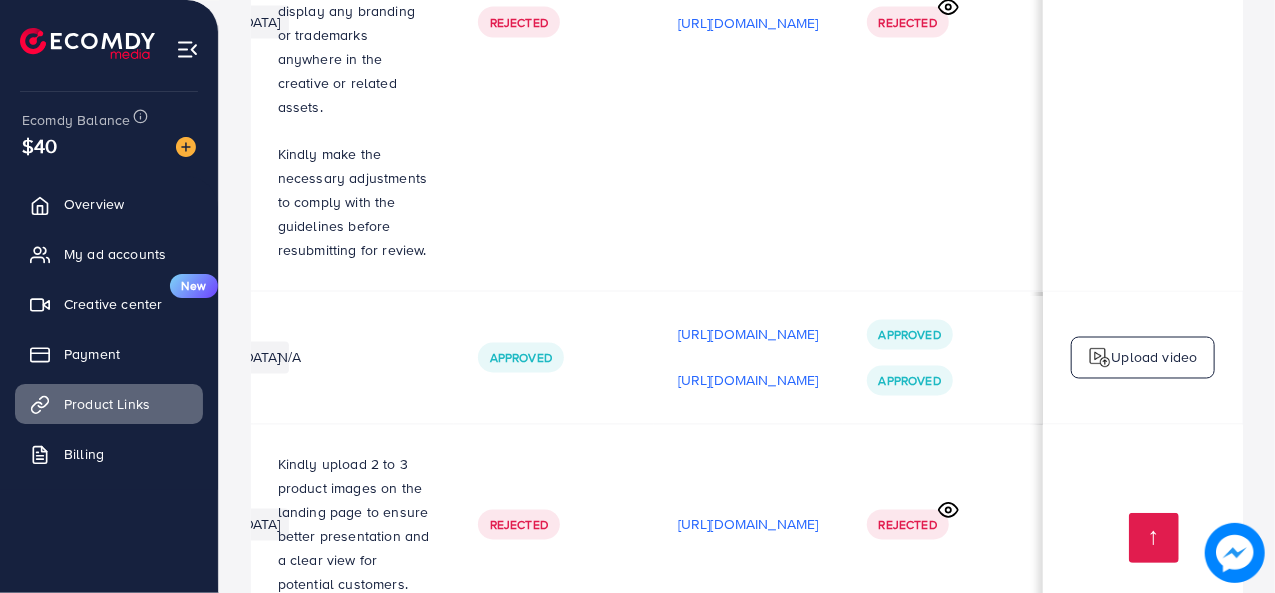 click on "[URL][DOMAIN_NAME]   [URL][DOMAIN_NAME]" at bounding box center [748, 358] 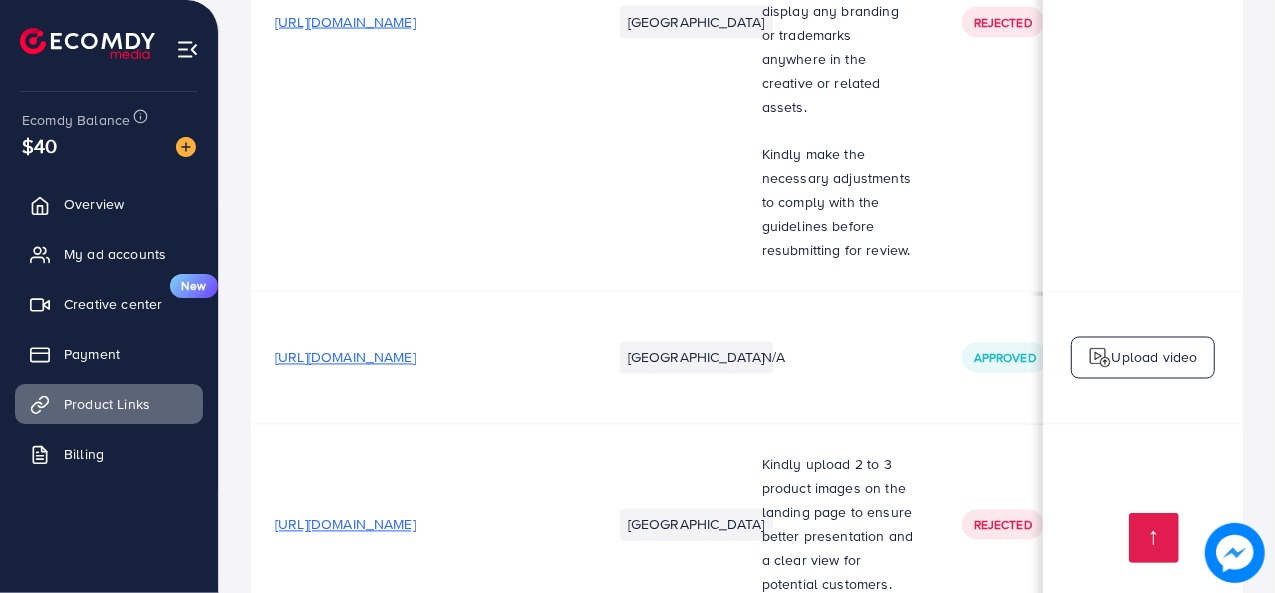 scroll, scrollTop: 0, scrollLeft: 78, axis: horizontal 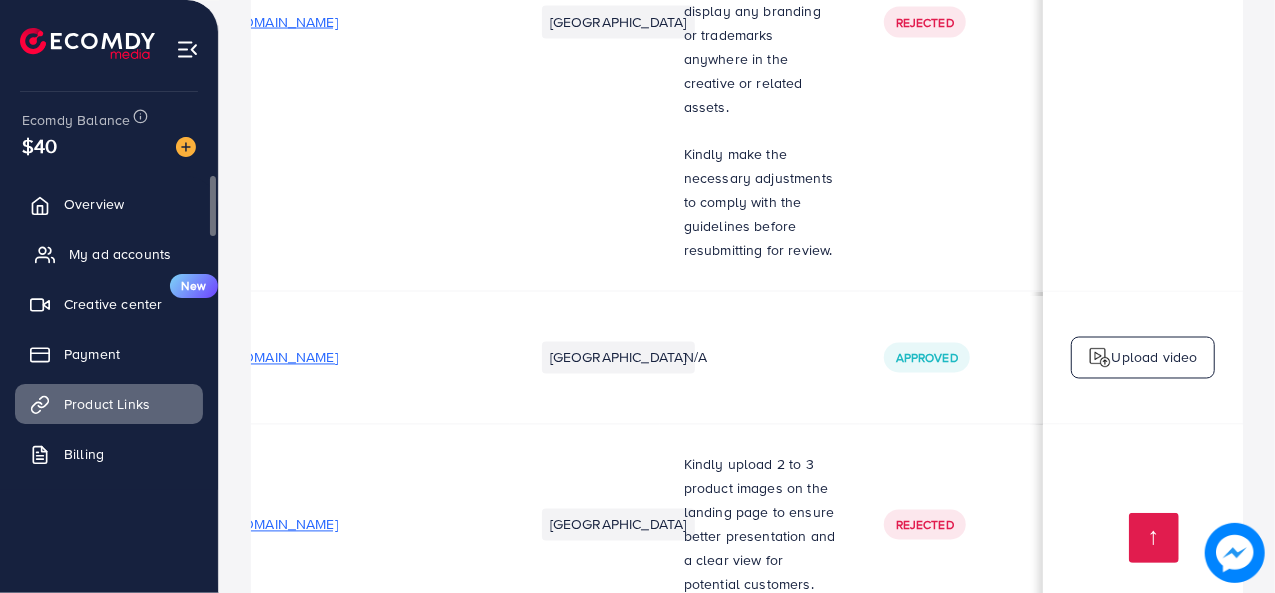 click on "My ad accounts" at bounding box center (120, 254) 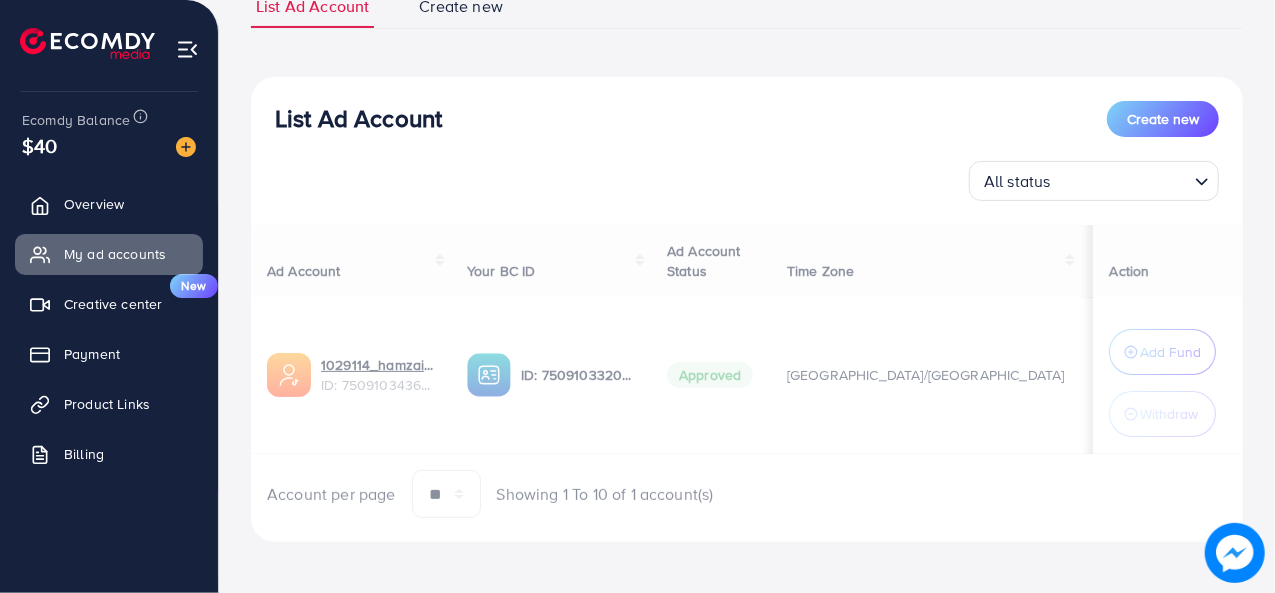 scroll, scrollTop: 166, scrollLeft: 0, axis: vertical 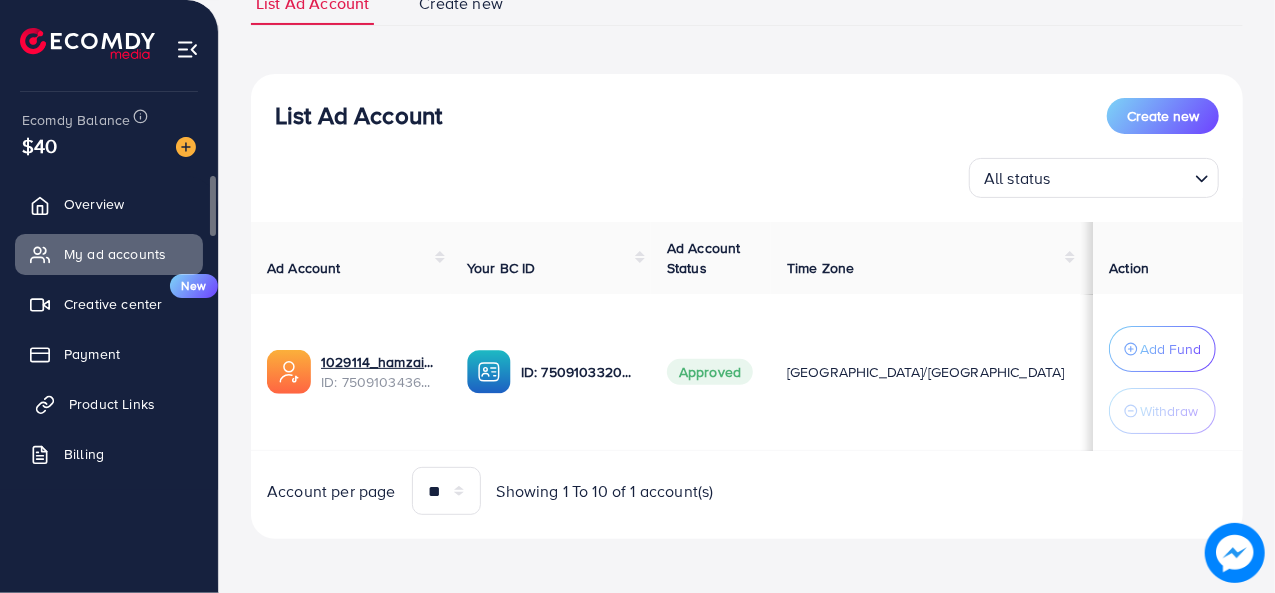 click on "Product Links" at bounding box center [112, 404] 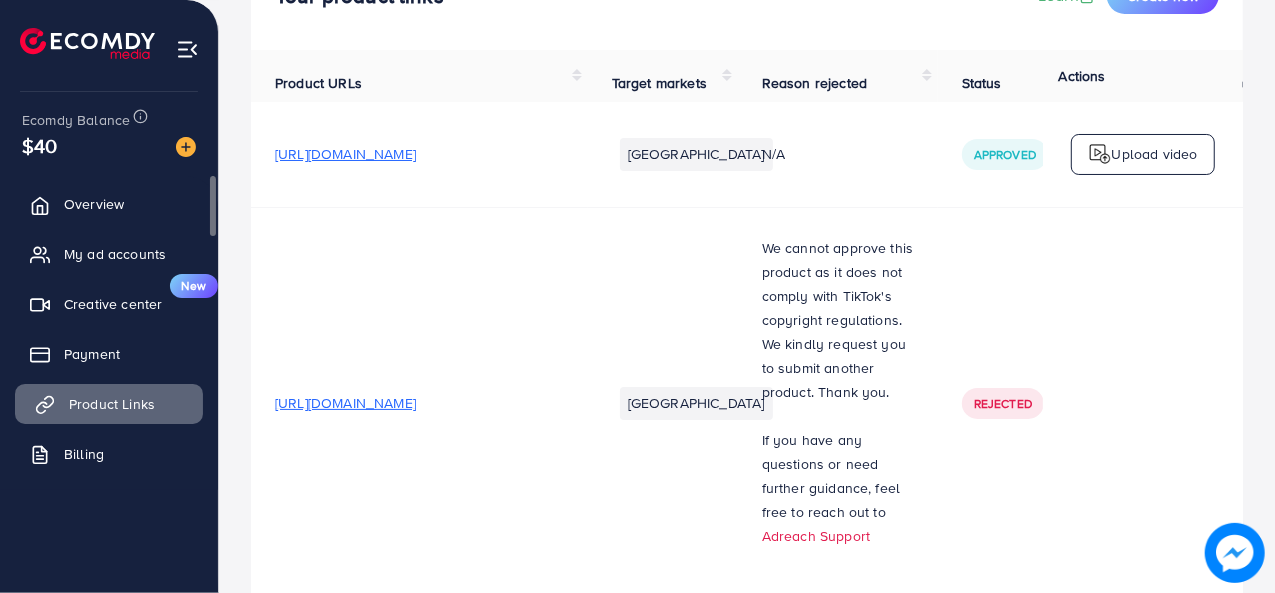 scroll, scrollTop: 0, scrollLeft: 0, axis: both 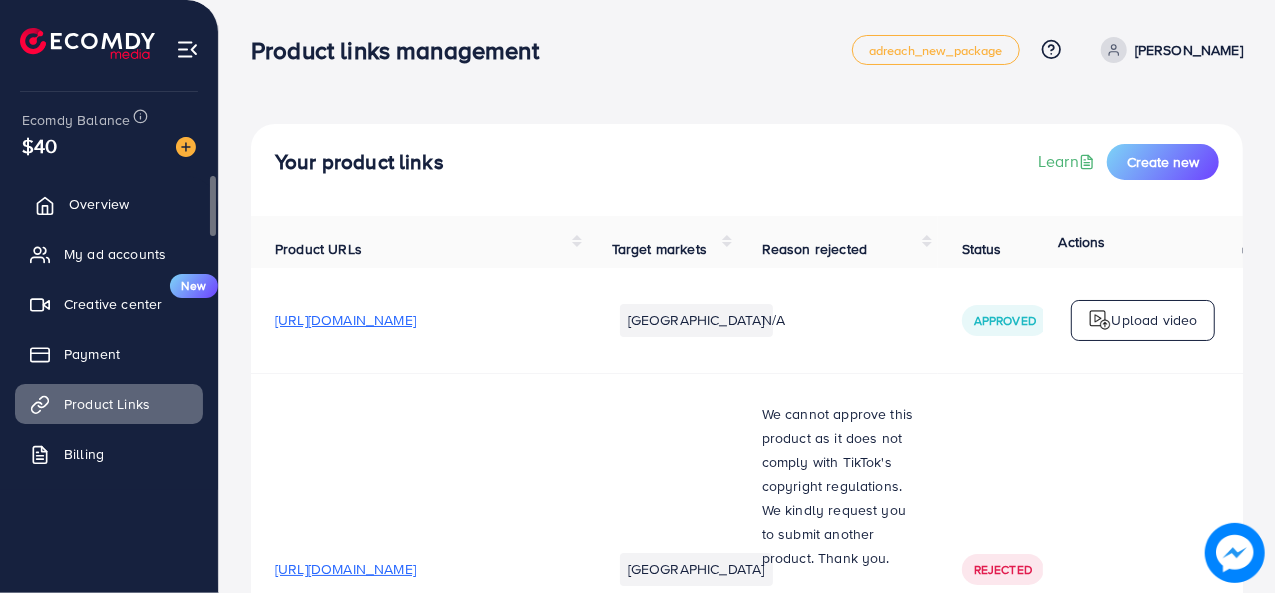 click 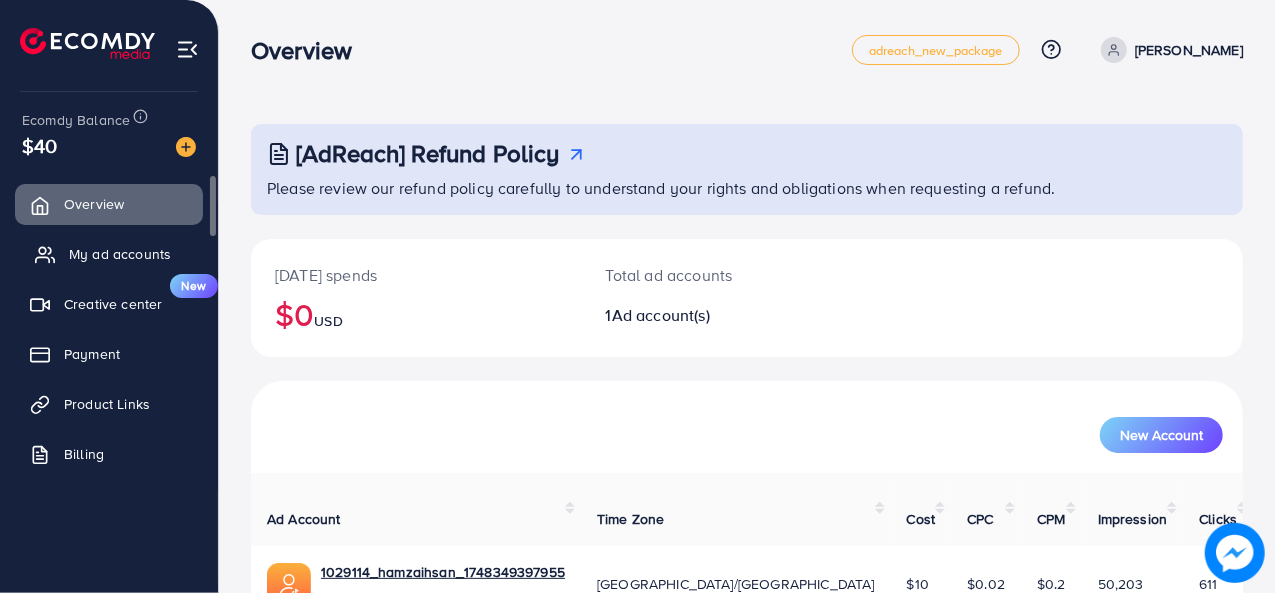 click on "My ad accounts" at bounding box center [109, 254] 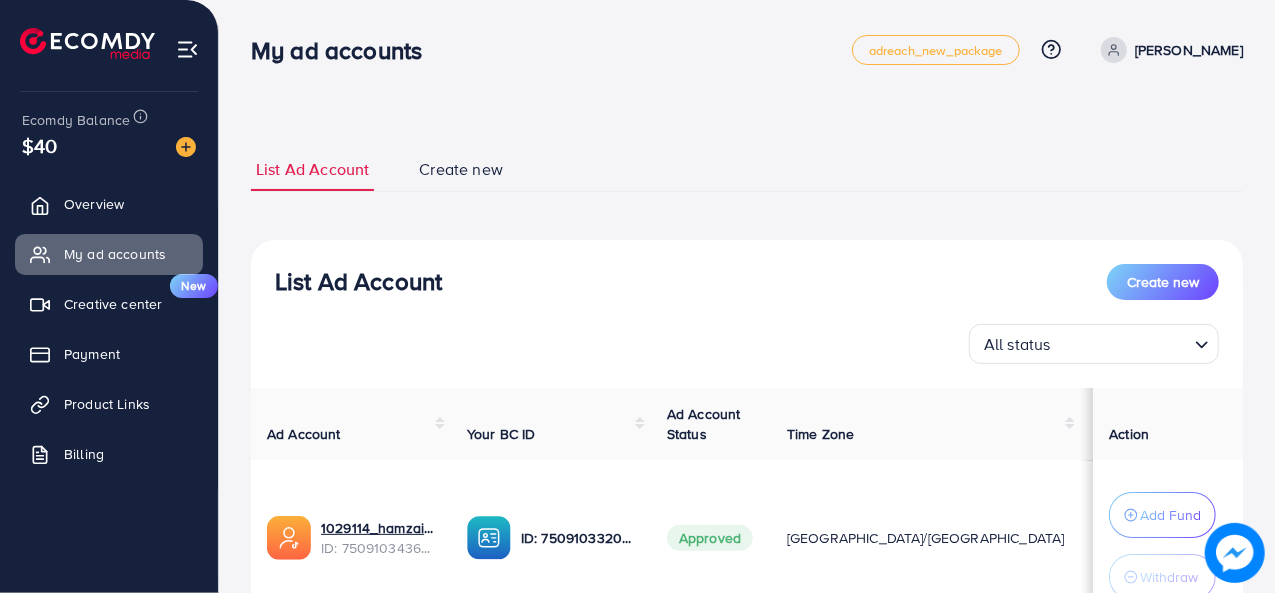 scroll, scrollTop: 166, scrollLeft: 0, axis: vertical 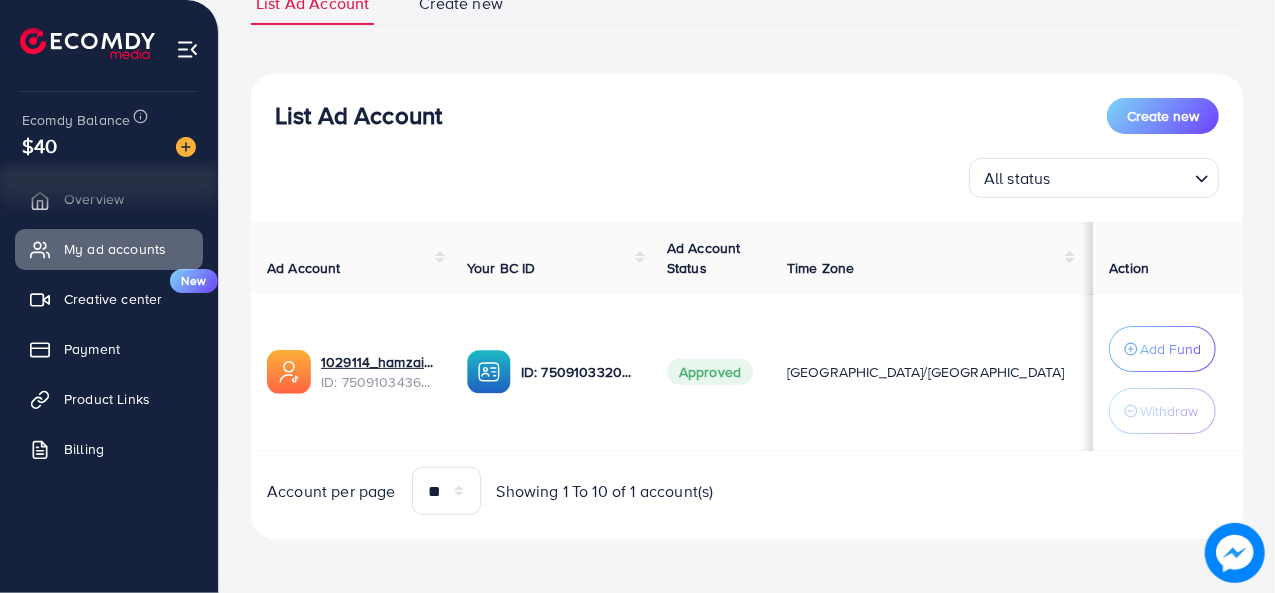 click at bounding box center [187, 49] 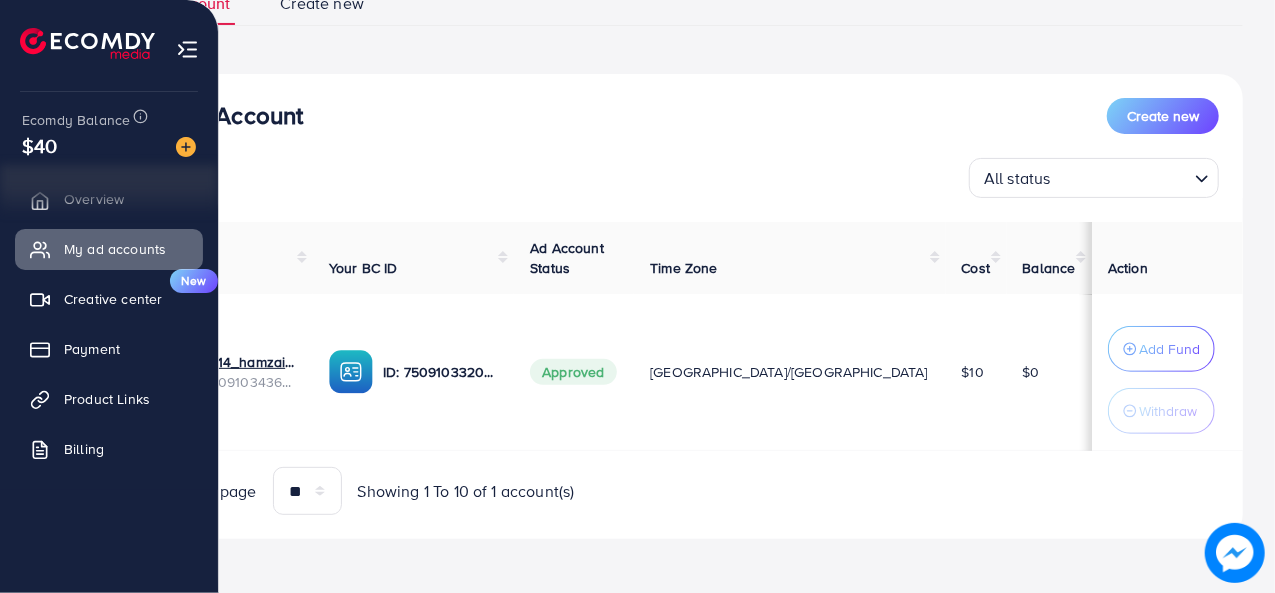 click at bounding box center [87, 43] 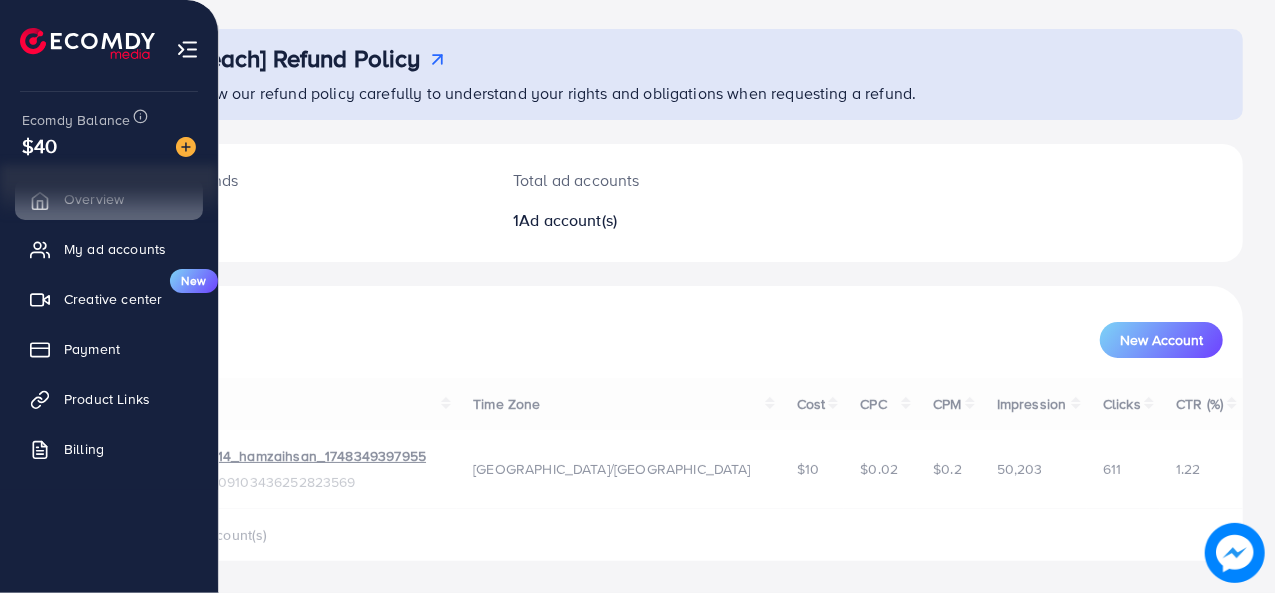 scroll, scrollTop: 0, scrollLeft: 0, axis: both 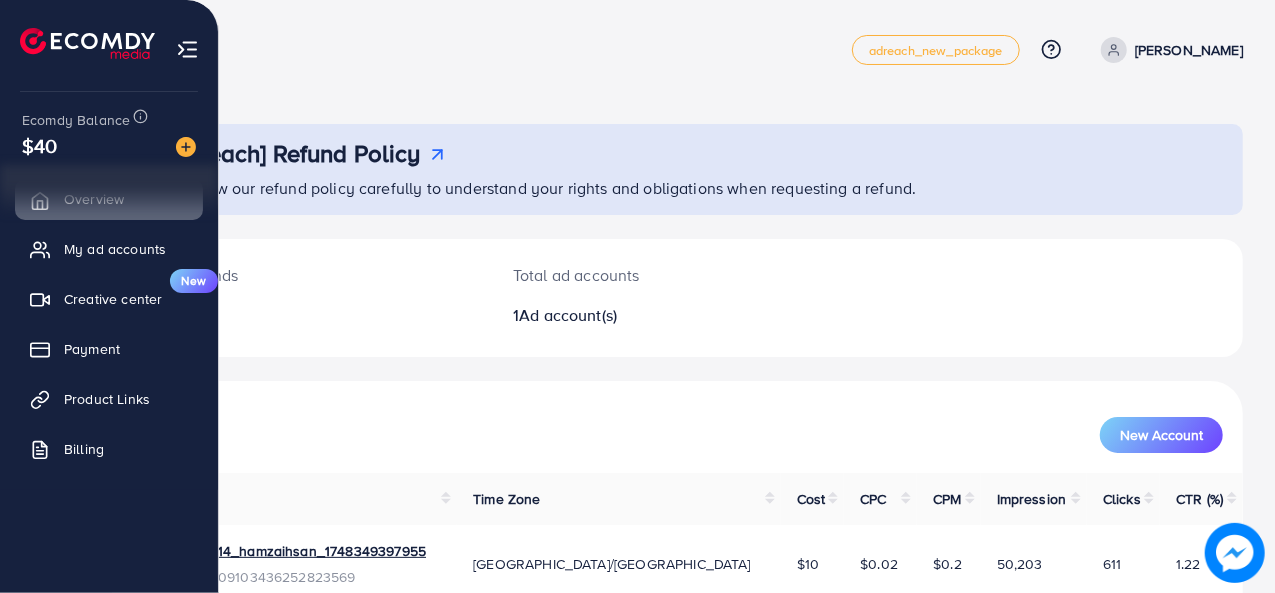 click at bounding box center (187, 49) 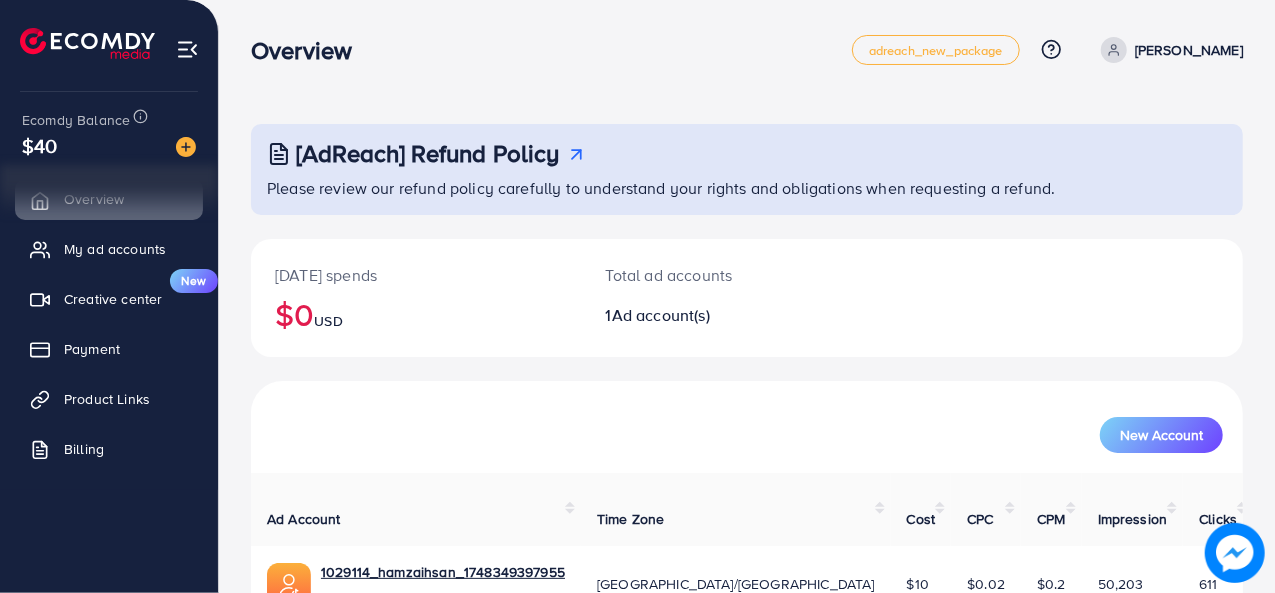 click on "Overview" at bounding box center (309, 50) 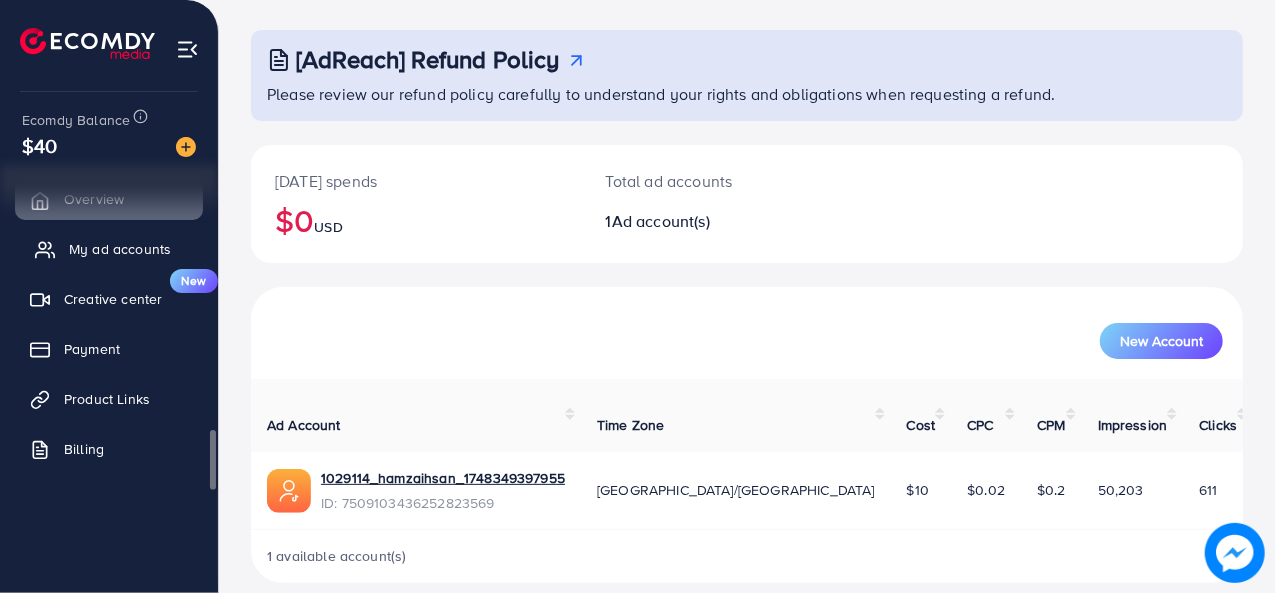 click on "My ad accounts" at bounding box center (120, 249) 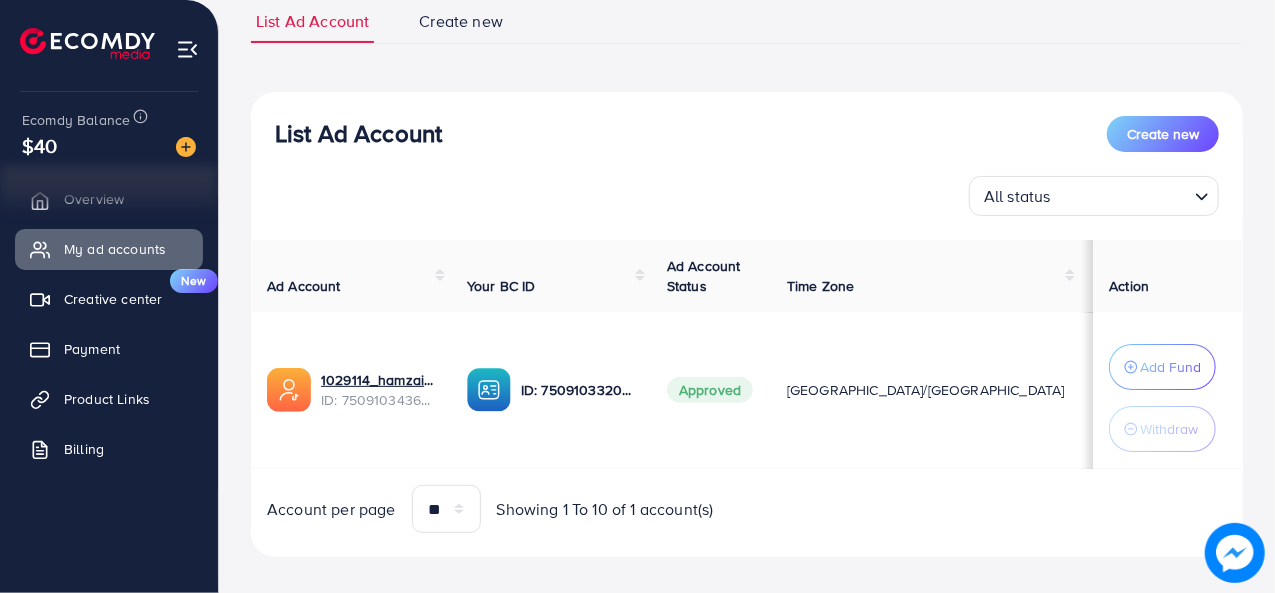 scroll, scrollTop: 149, scrollLeft: 0, axis: vertical 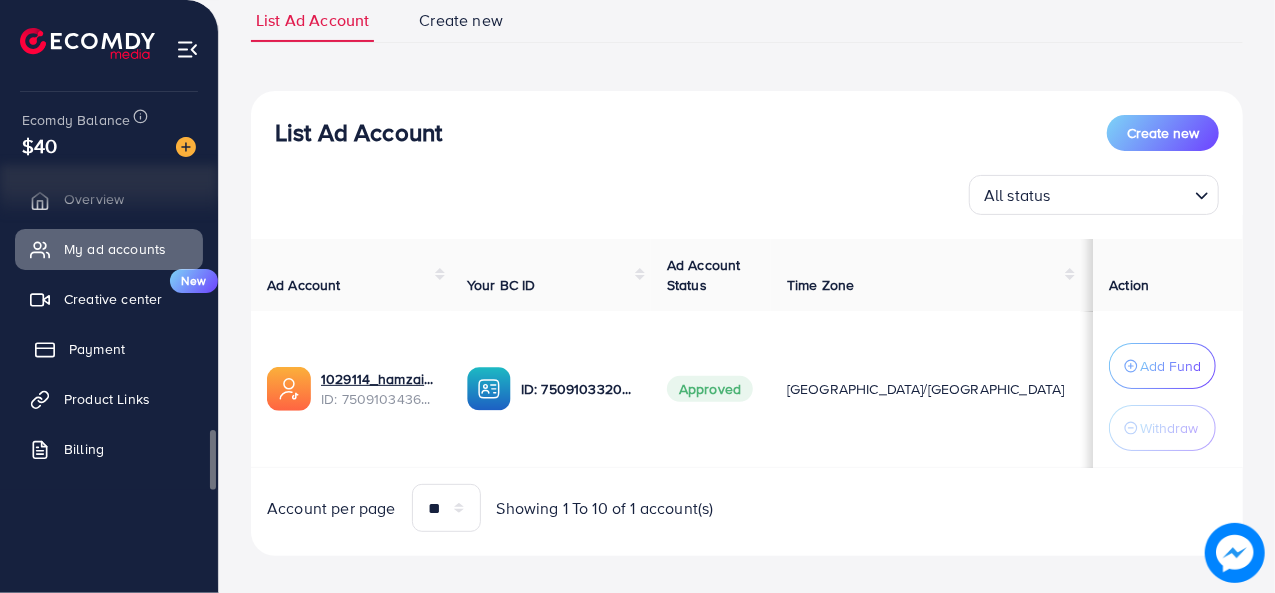 click on "Payment" at bounding box center [109, 349] 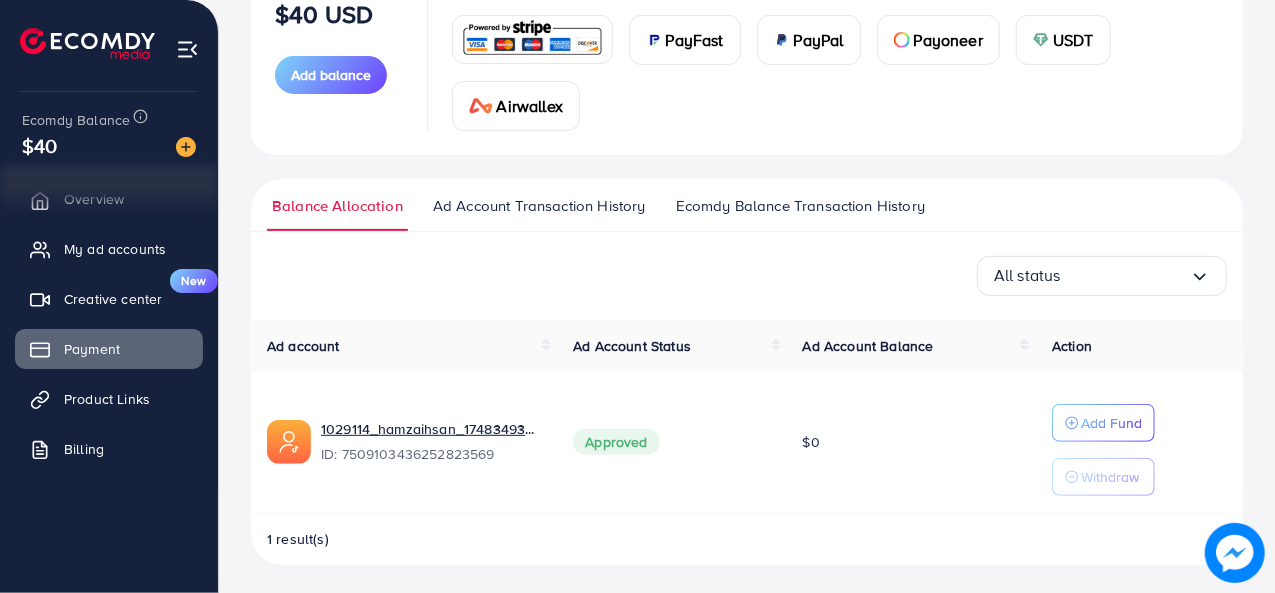 scroll, scrollTop: 0, scrollLeft: 0, axis: both 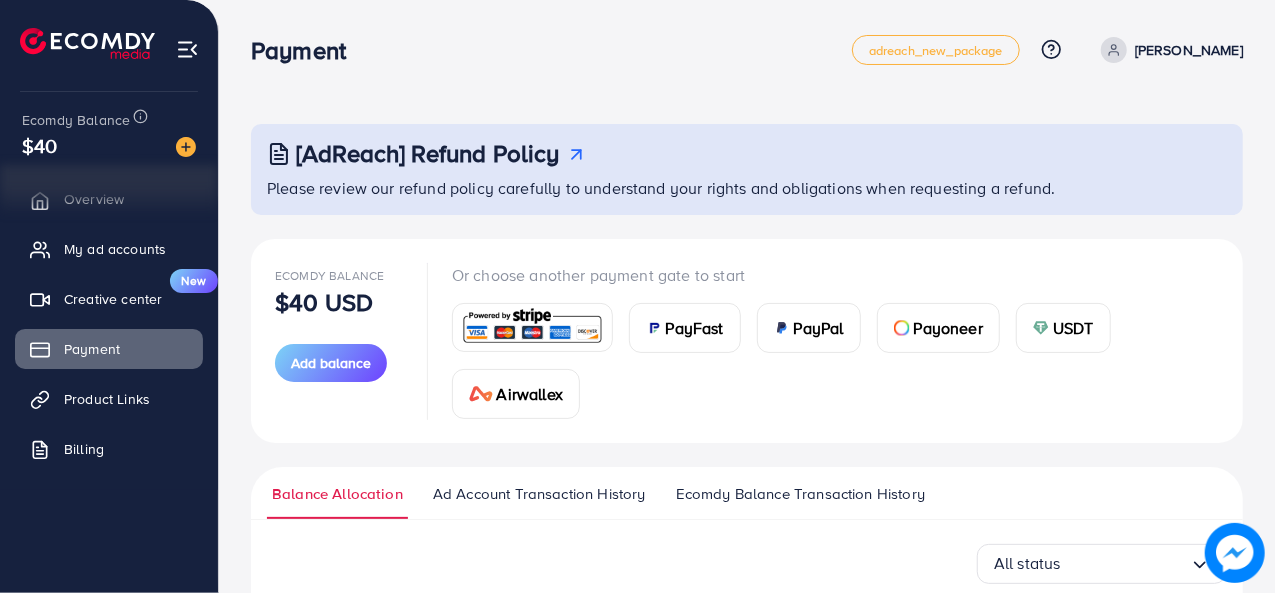 click 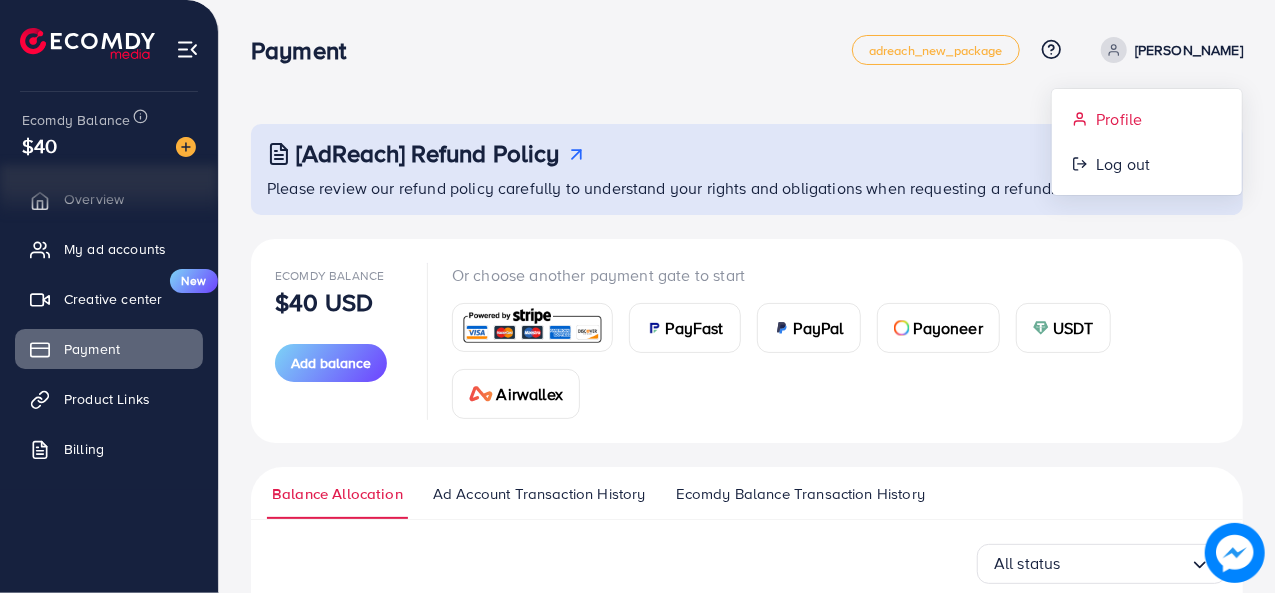 click on "Profile" at bounding box center (1119, 119) 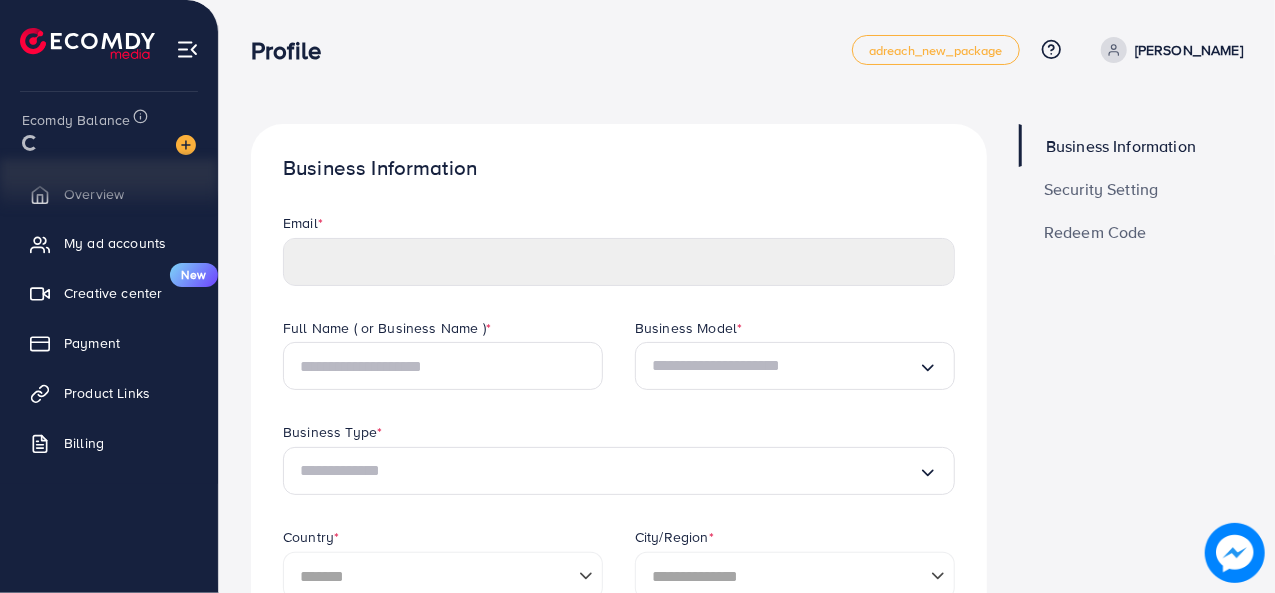 type on "**********" 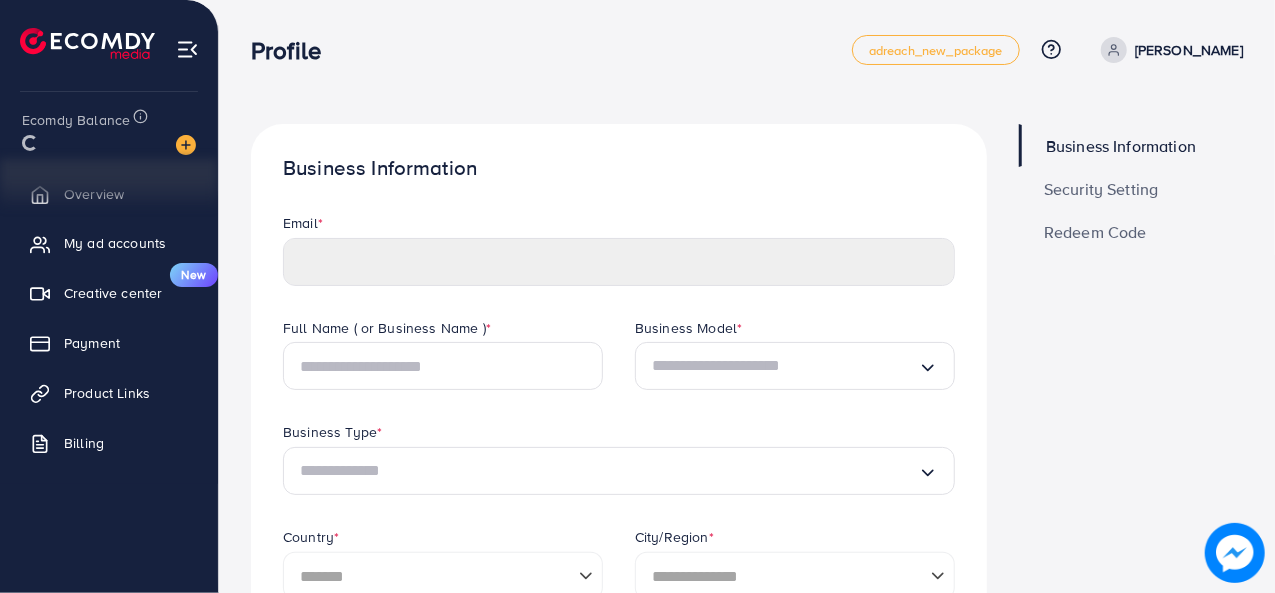 type on "*****" 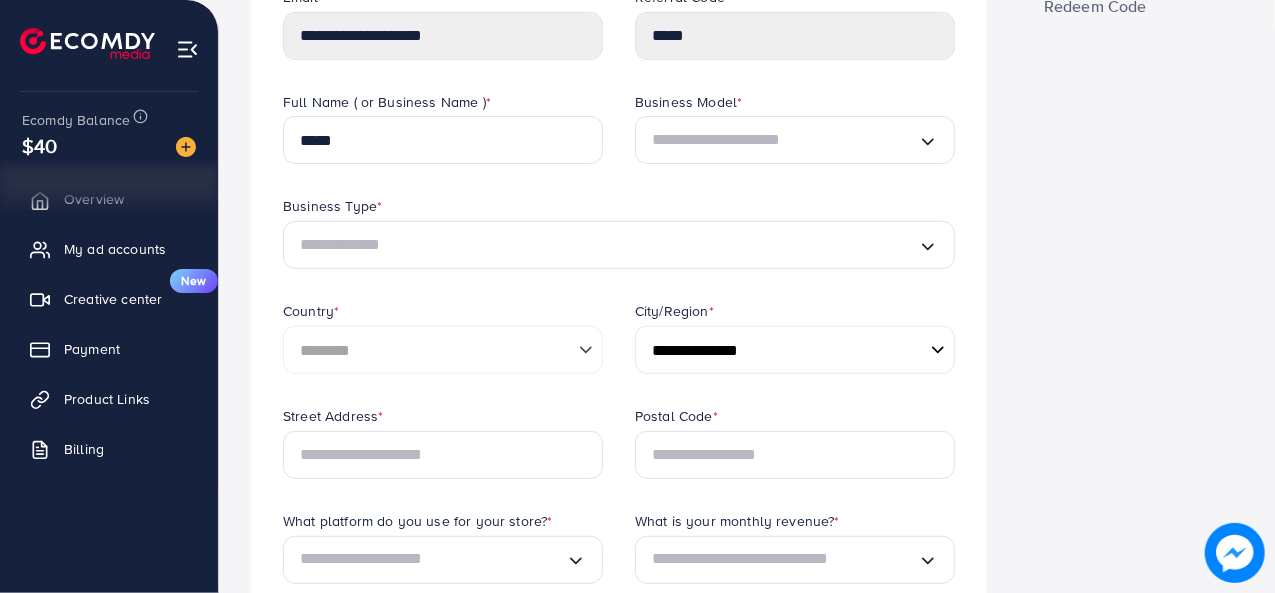 scroll, scrollTop: 0, scrollLeft: 0, axis: both 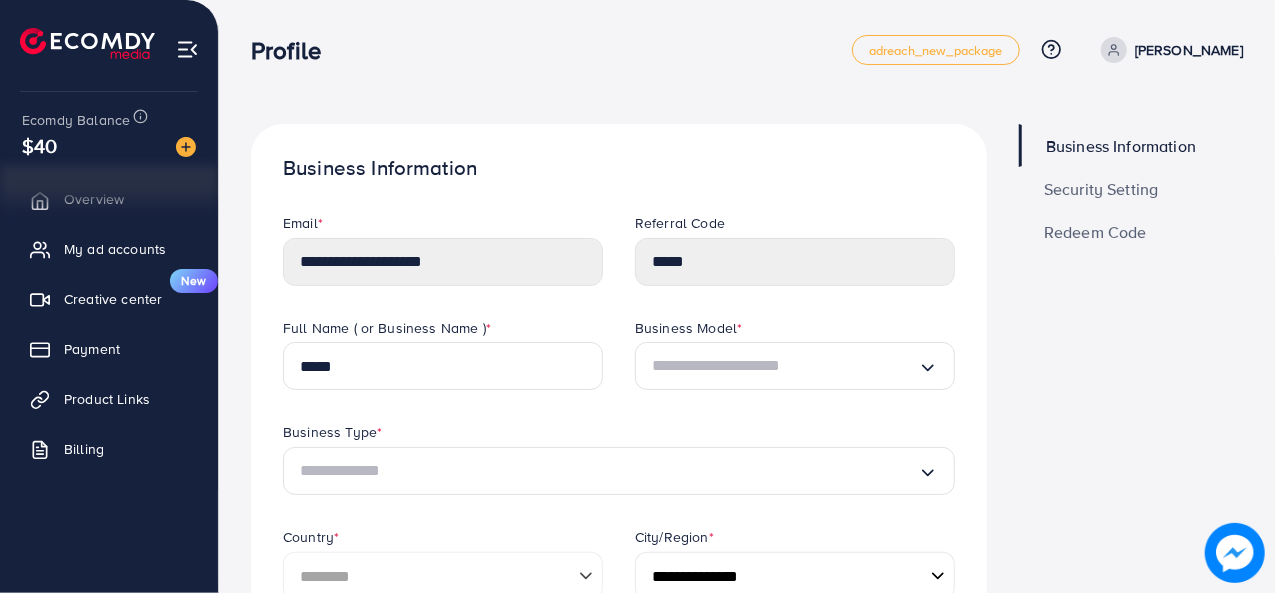 click on "Security Setting" at bounding box center [1101, 189] 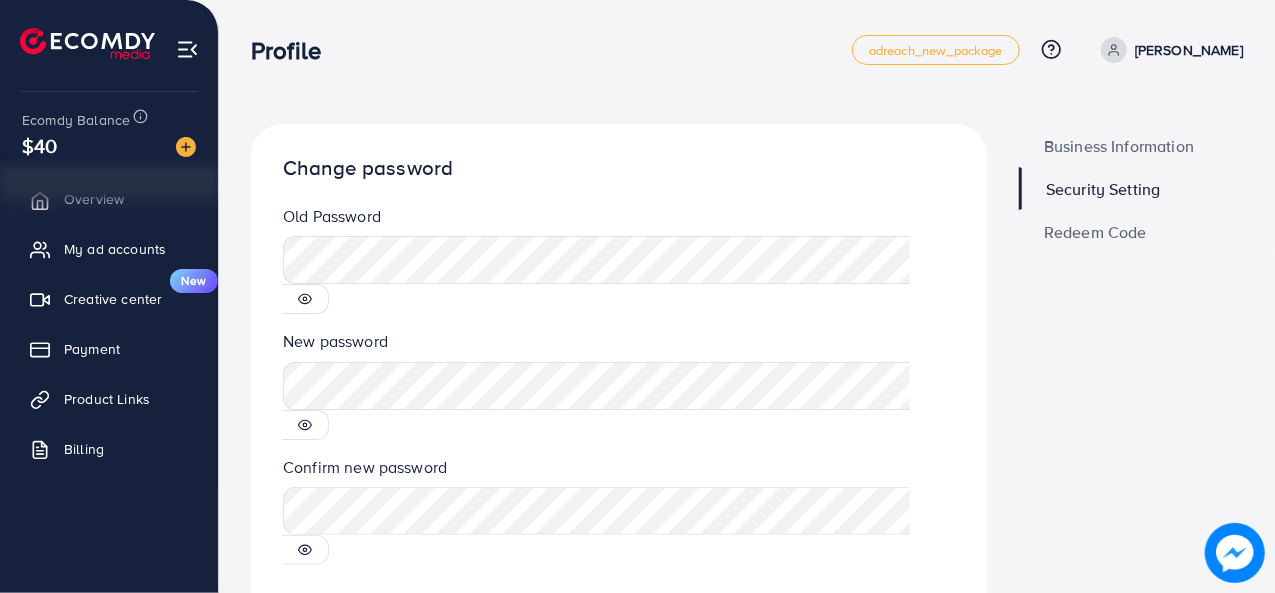 scroll, scrollTop: 45, scrollLeft: 0, axis: vertical 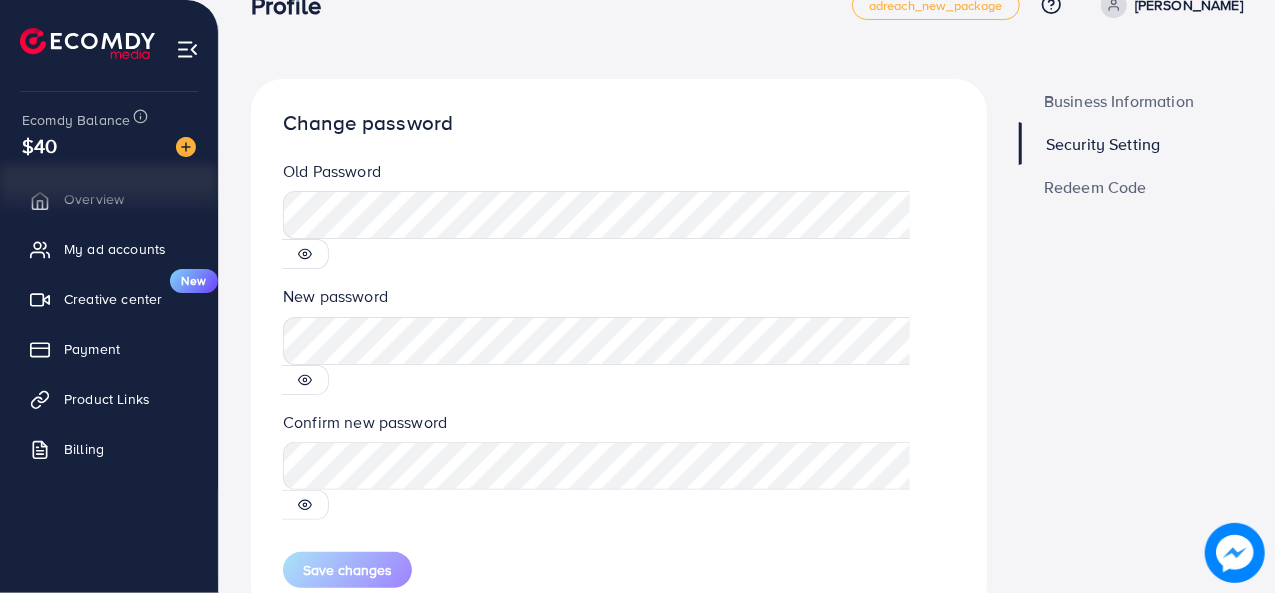 click on "Redeem Code" at bounding box center (1095, 187) 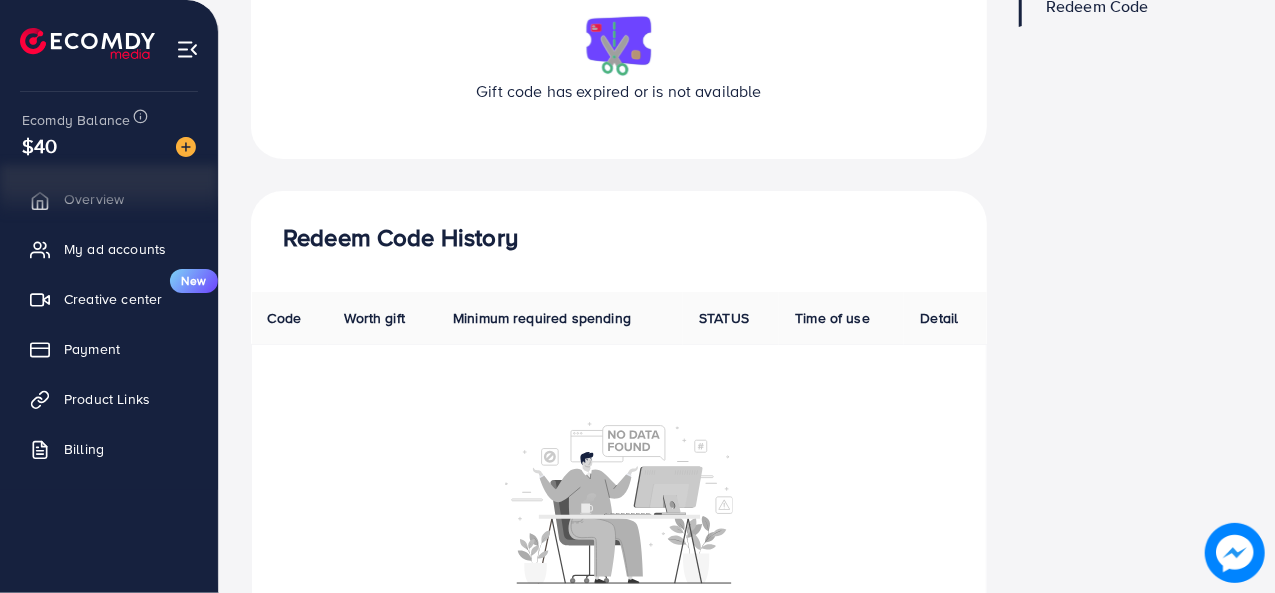 scroll, scrollTop: 323, scrollLeft: 0, axis: vertical 